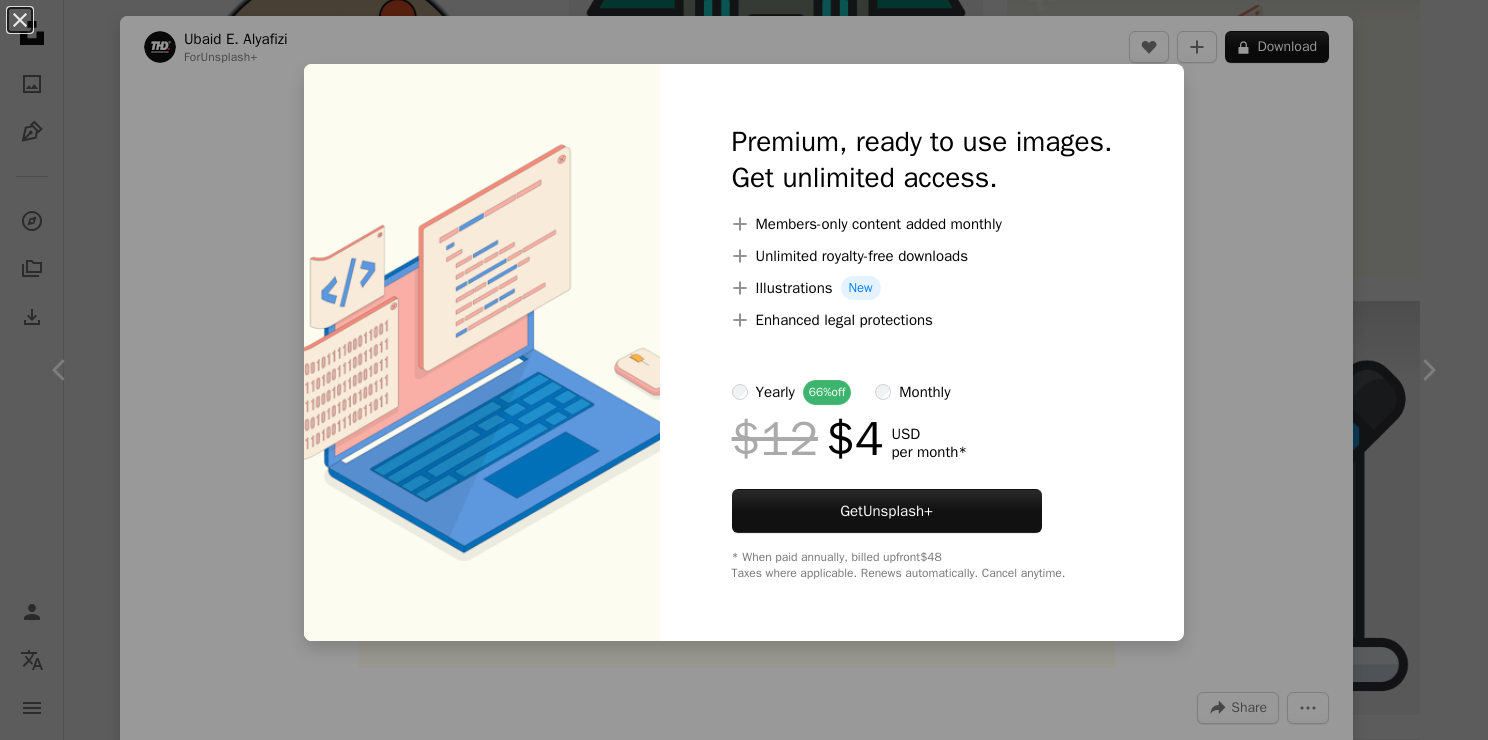 scroll, scrollTop: 3836, scrollLeft: 0, axis: vertical 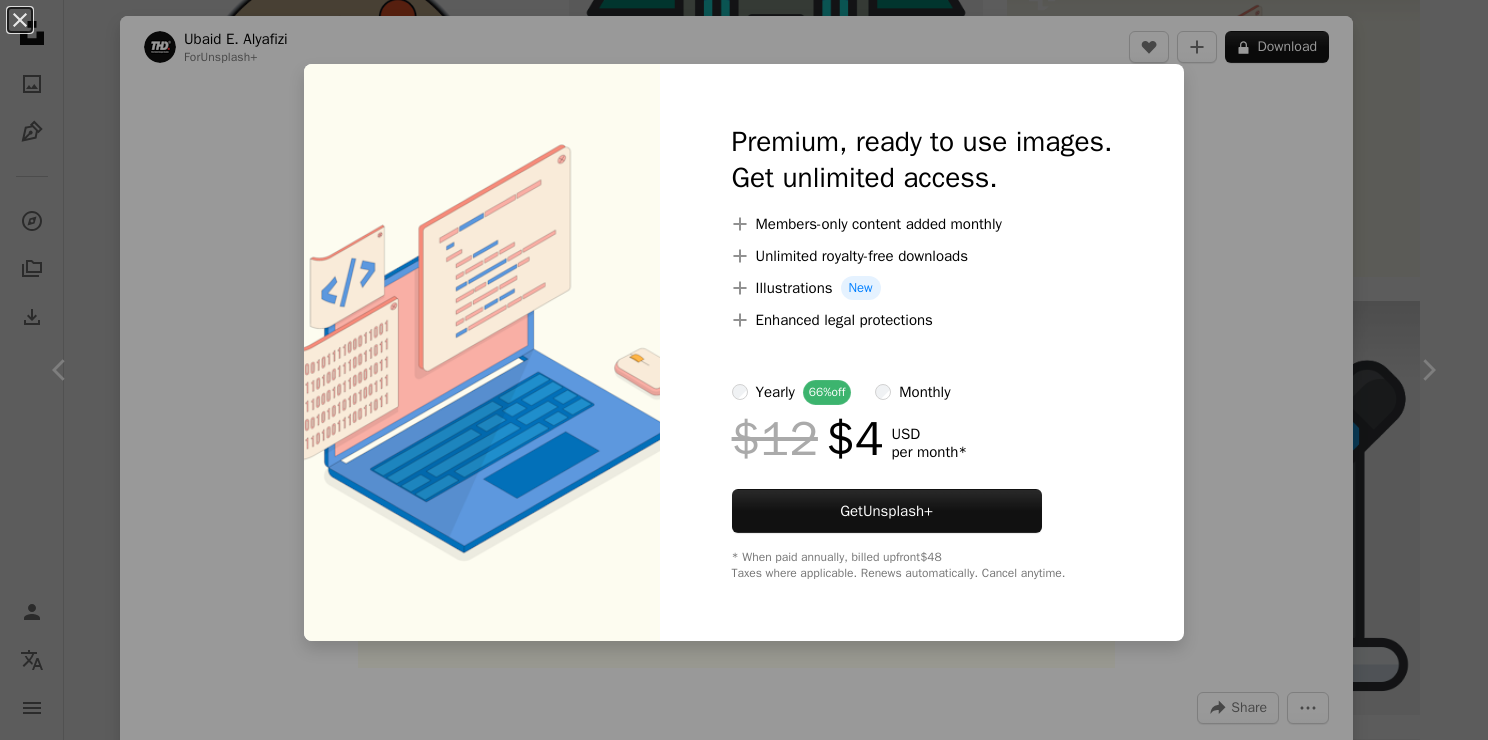 click on "An X shape Premium, ready to use images. Get unlimited access. A plus sign Members-only content added monthly A plus sign Unlimited royalty-free downloads A plus sign Illustrations  New A plus sign Enhanced legal protections yearly 66%  off monthly $12   $4 USD per month * Get  Unsplash+ * When paid annually, billed upfront  $48 Taxes where applicable. Renews automatically. Cancel anytime." at bounding box center (744, 370) 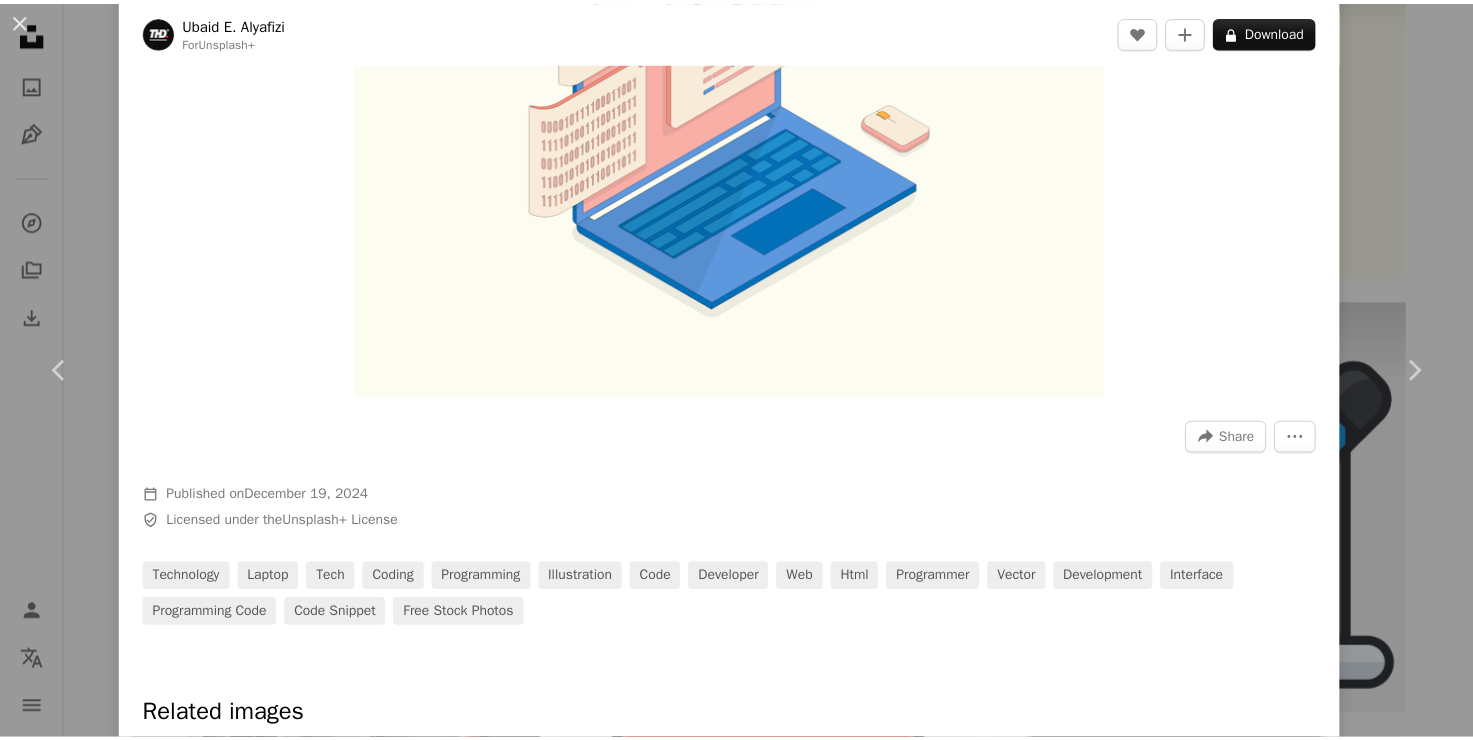 scroll, scrollTop: 0, scrollLeft: 0, axis: both 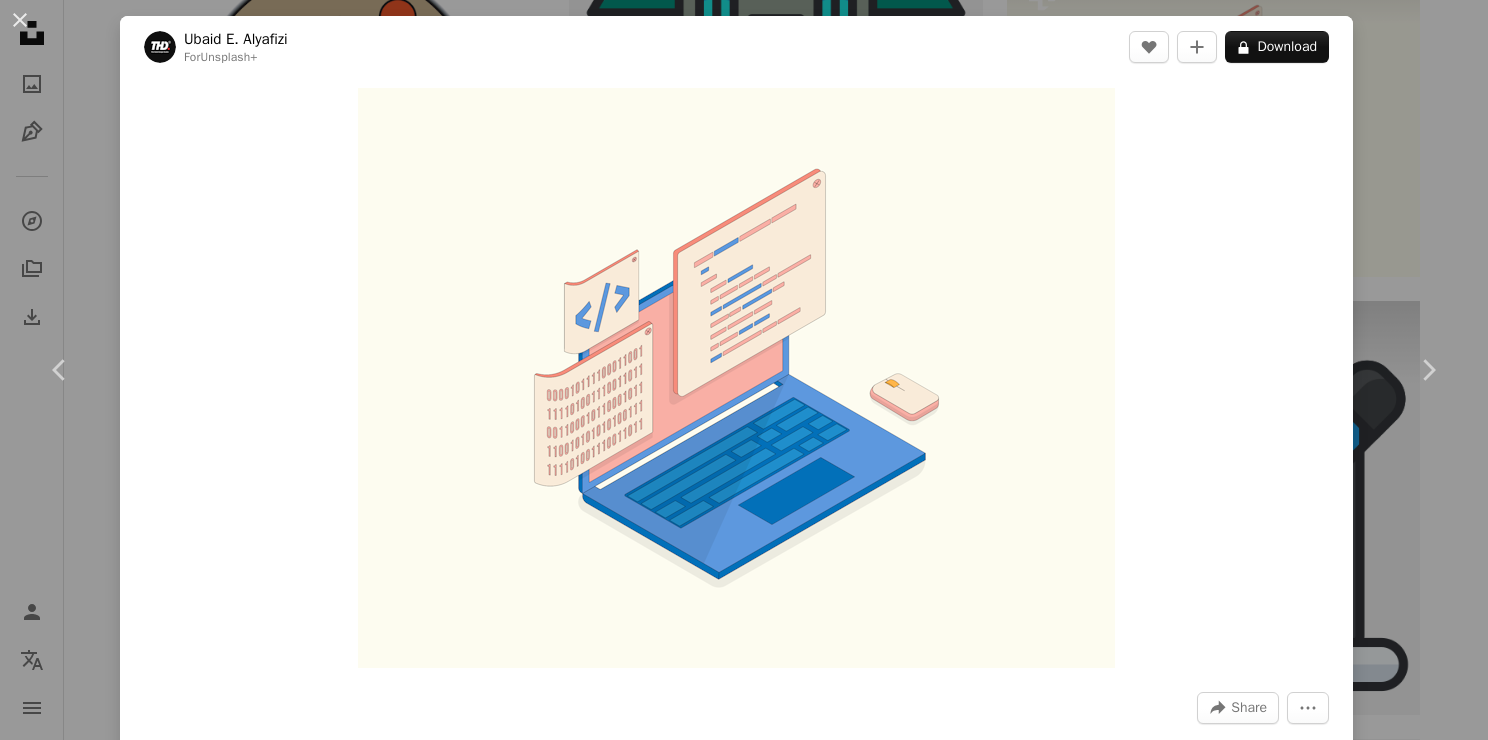 click on "An X shape Chevron left Chevron right [FIRST] [LAST] For Unsplash+ A heart A plus sign A lock Download Zoom in A forward-right arrow Share More Actions Calendar outlined Published on December 19, 2024 Safety Licensed under the Unsplash+ License technology laptop tech coding programming illustration code developer web html programmer vector development interface programming code code snippet Free stock photos Related images Plus sign for Unsplash+ A heart A plus sign [FIRST] [LAST] For Unsplash+ A lock Download Plus sign for Unsplash+ A heart A plus sign [FIRST] For Unsplash+ A lock Download Plus sign for Unsplash+ A heart A plus sign [FIRST] [LAST] For Unsplash+ A lock Download Plus sign for Unsplash+ A heart A plus sign [FIRST] [LAST] For Unsplash+ A lock Download Plus sign for Unsplash+ A heart A plus sign [FIRST] [LAST] For Unsplash+ A lock Download Plus sign for Unsplash+ A heart For" at bounding box center [744, 370] 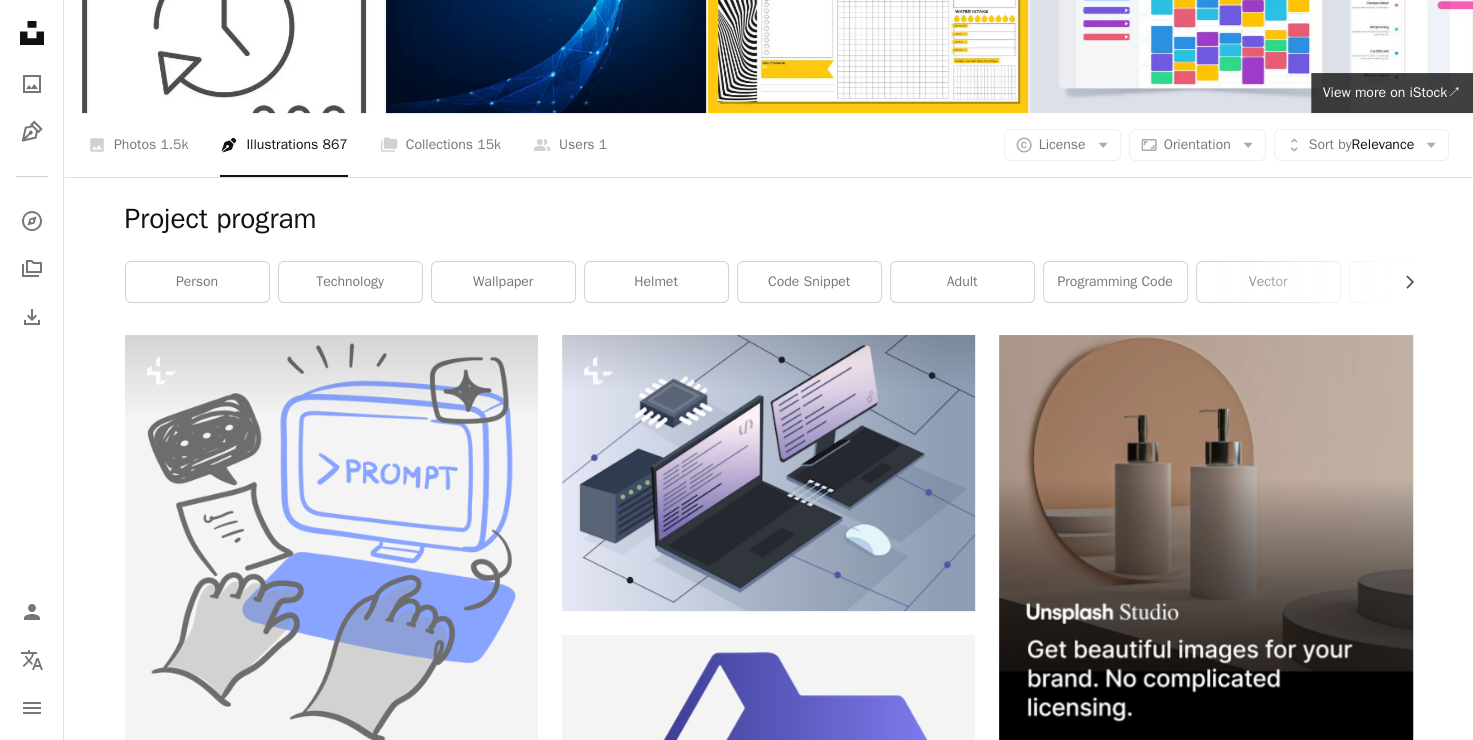 scroll, scrollTop: 0, scrollLeft: 0, axis: both 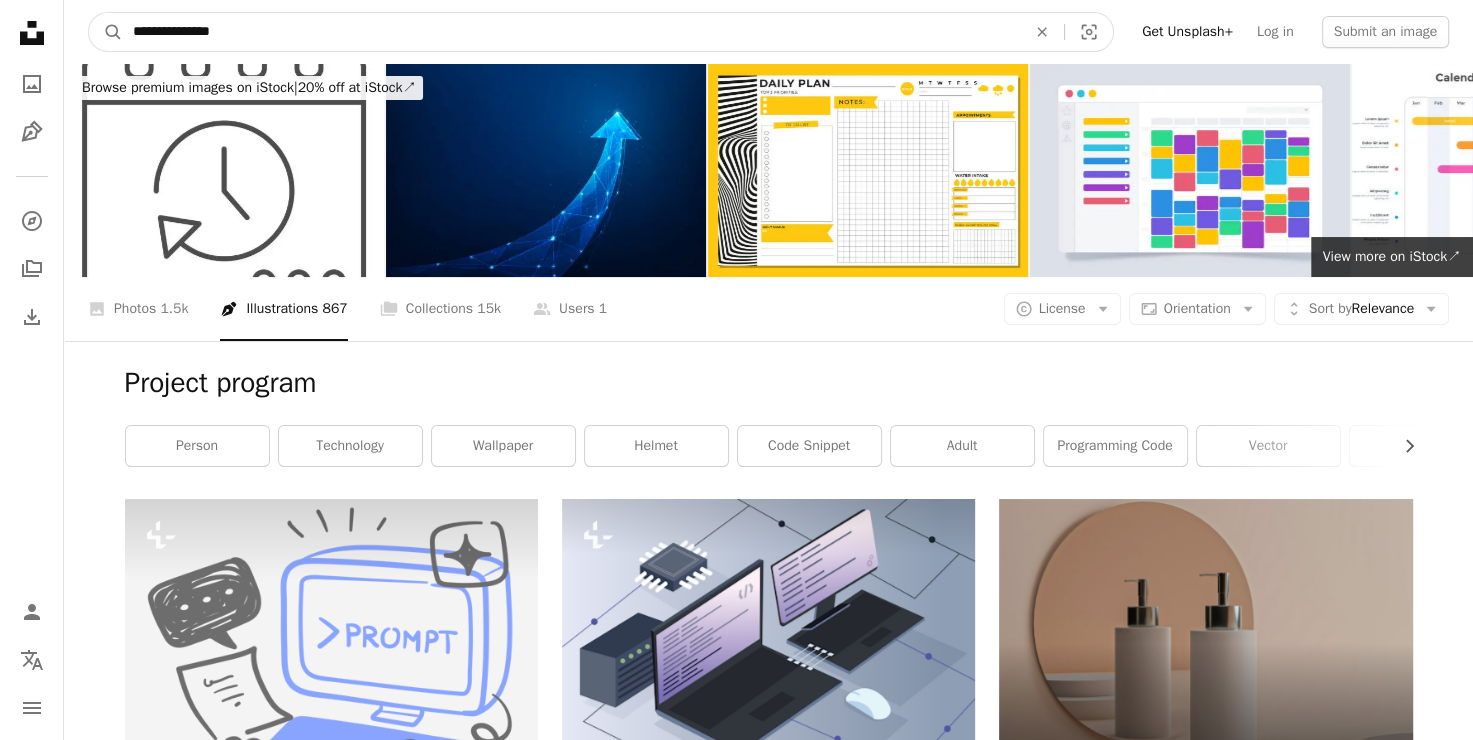 drag, startPoint x: 260, startPoint y: 34, endPoint x: -36, endPoint y: 54, distance: 296.6749 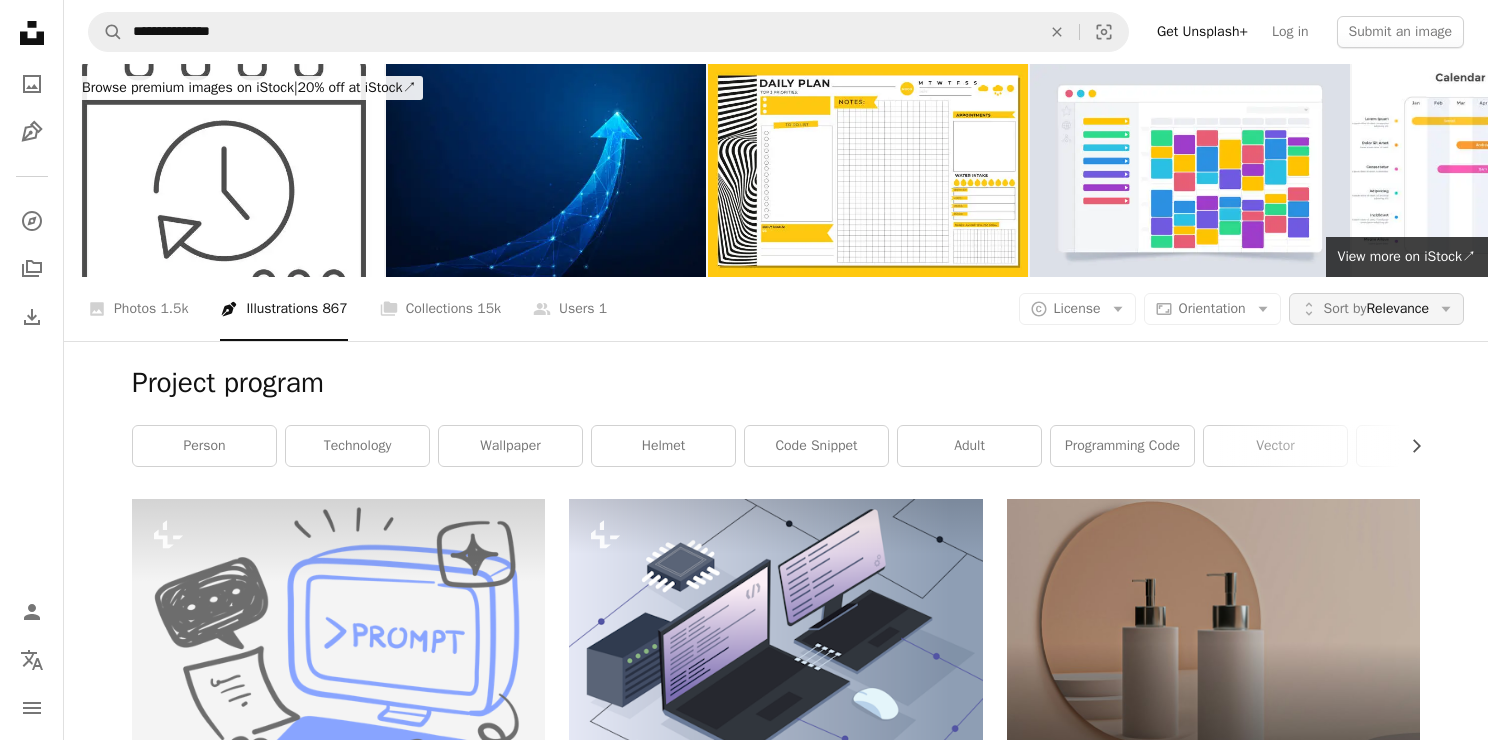 click on "Sort by" at bounding box center (1345, 308) 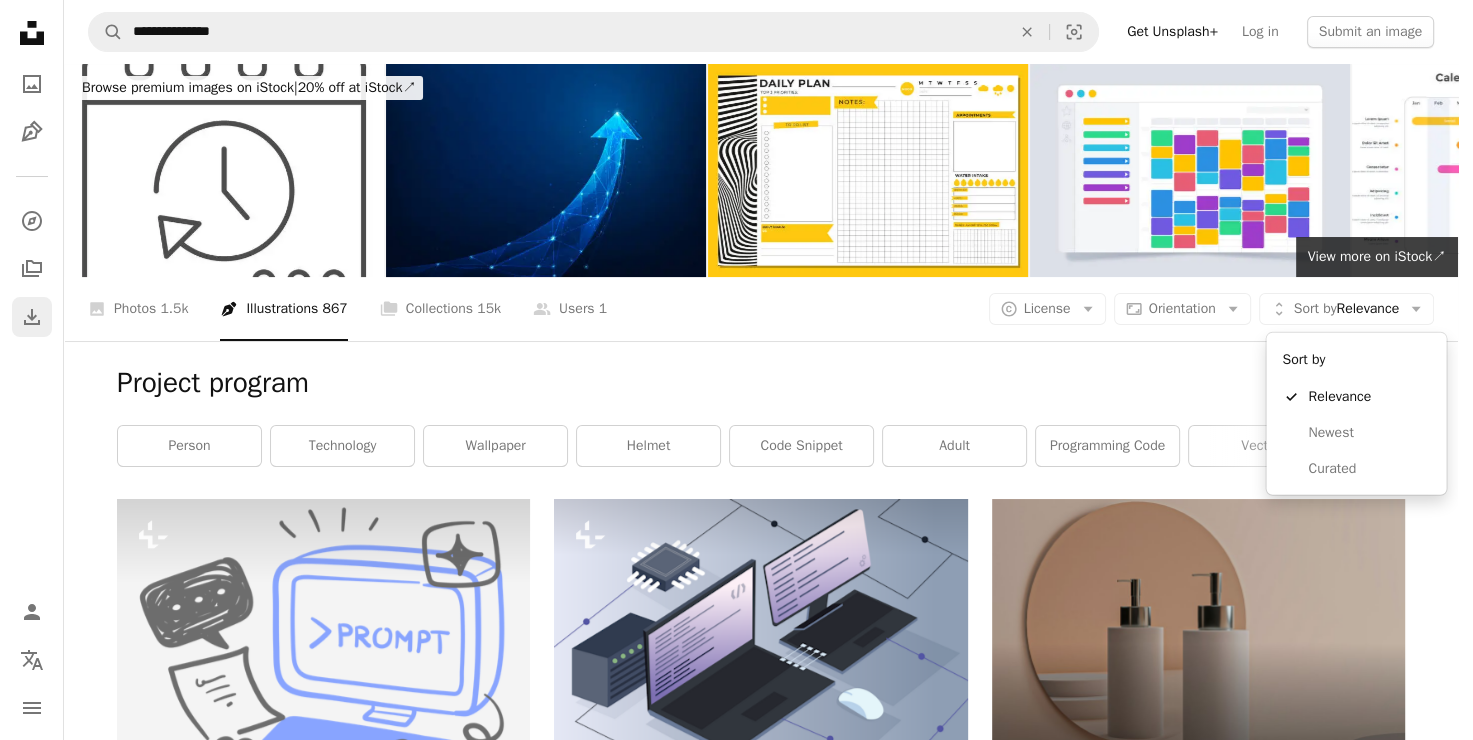 click on "**********" at bounding box center [729, 370] 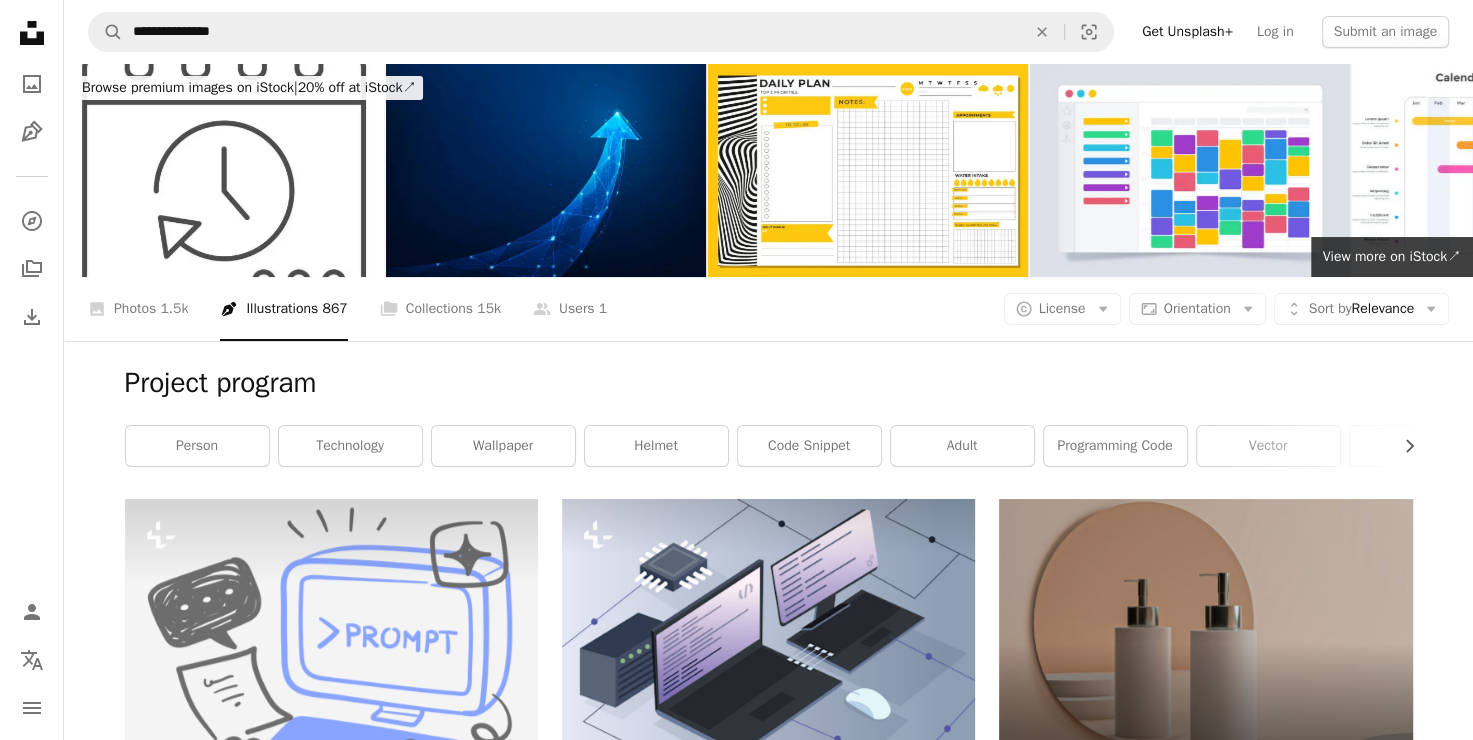 click on "Get Unsplash+" at bounding box center [1187, 32] 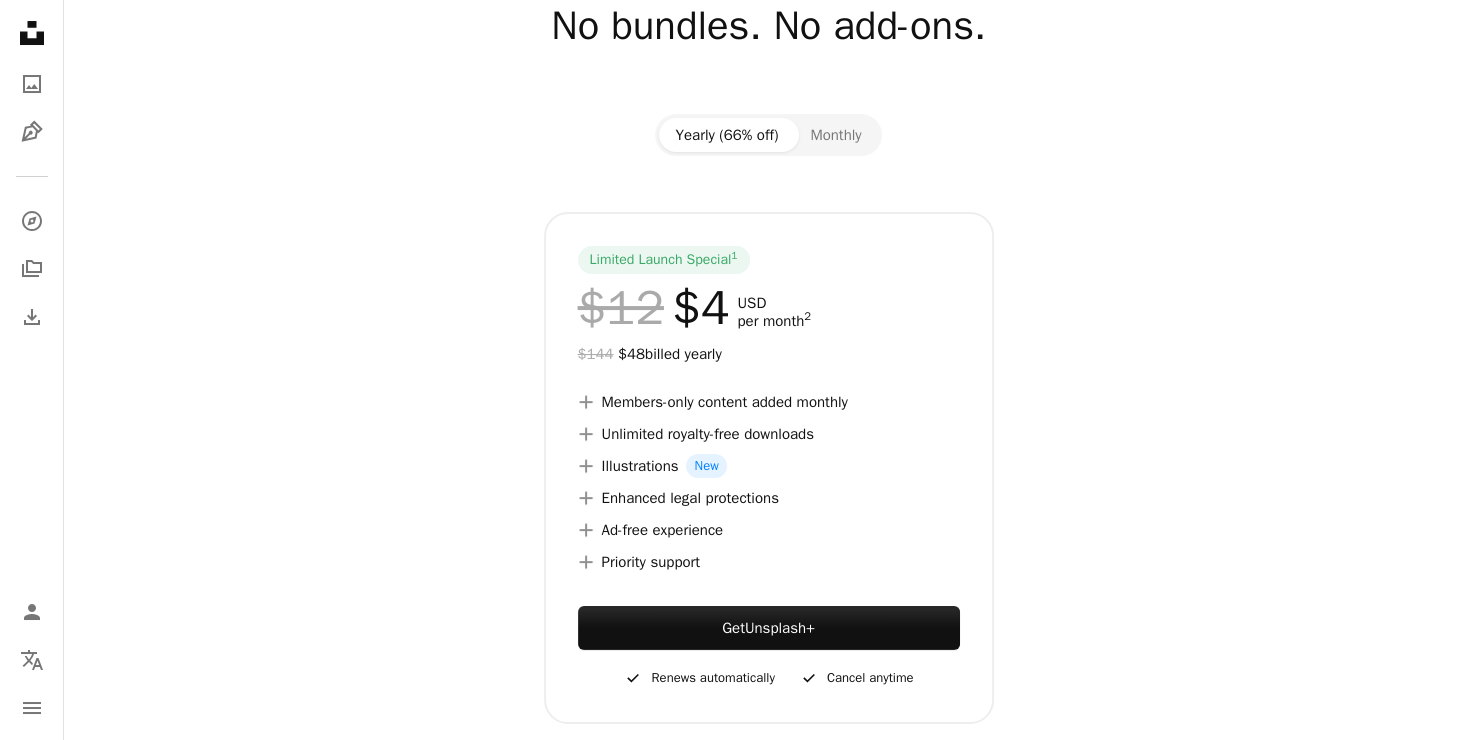 scroll, scrollTop: 0, scrollLeft: 0, axis: both 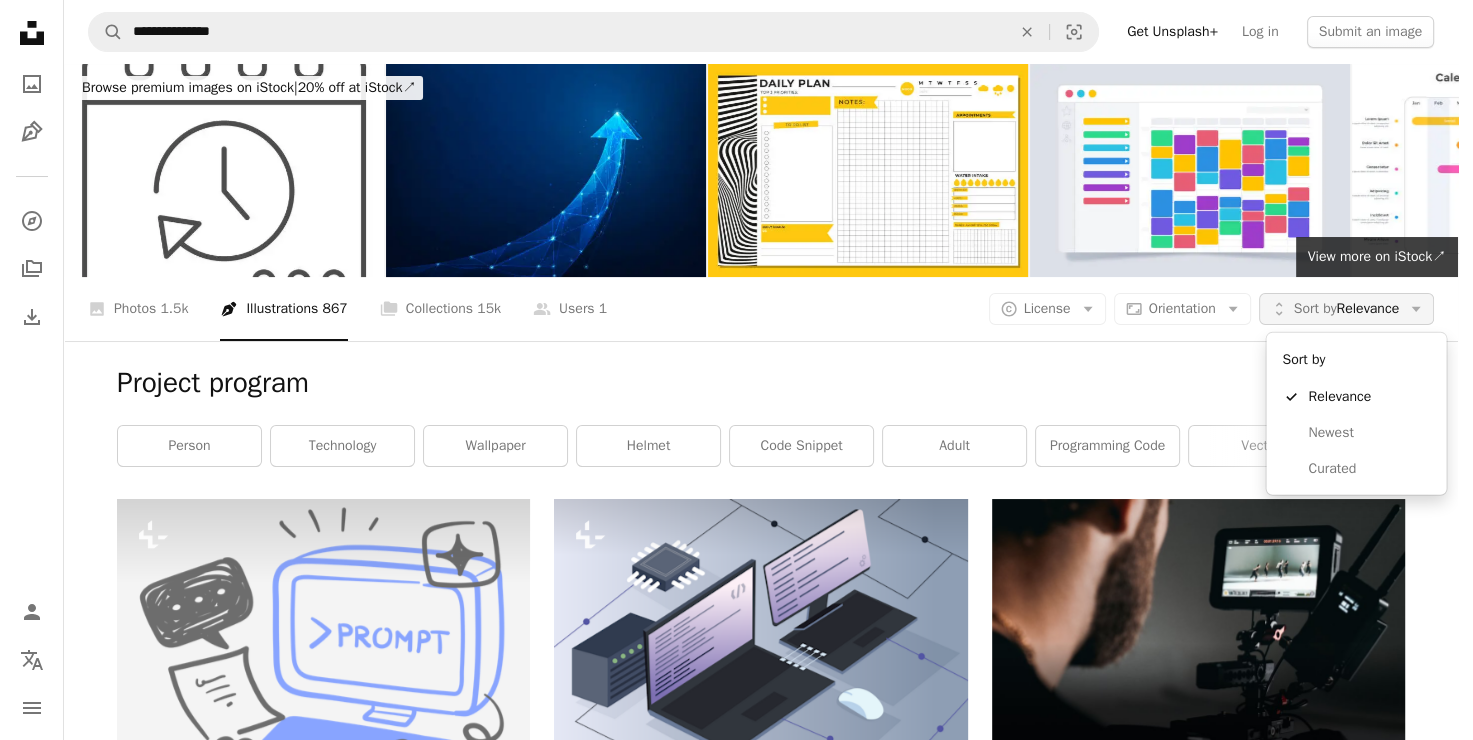 click on "Unfold Sort by  Relevance Arrow down" at bounding box center (1346, 309) 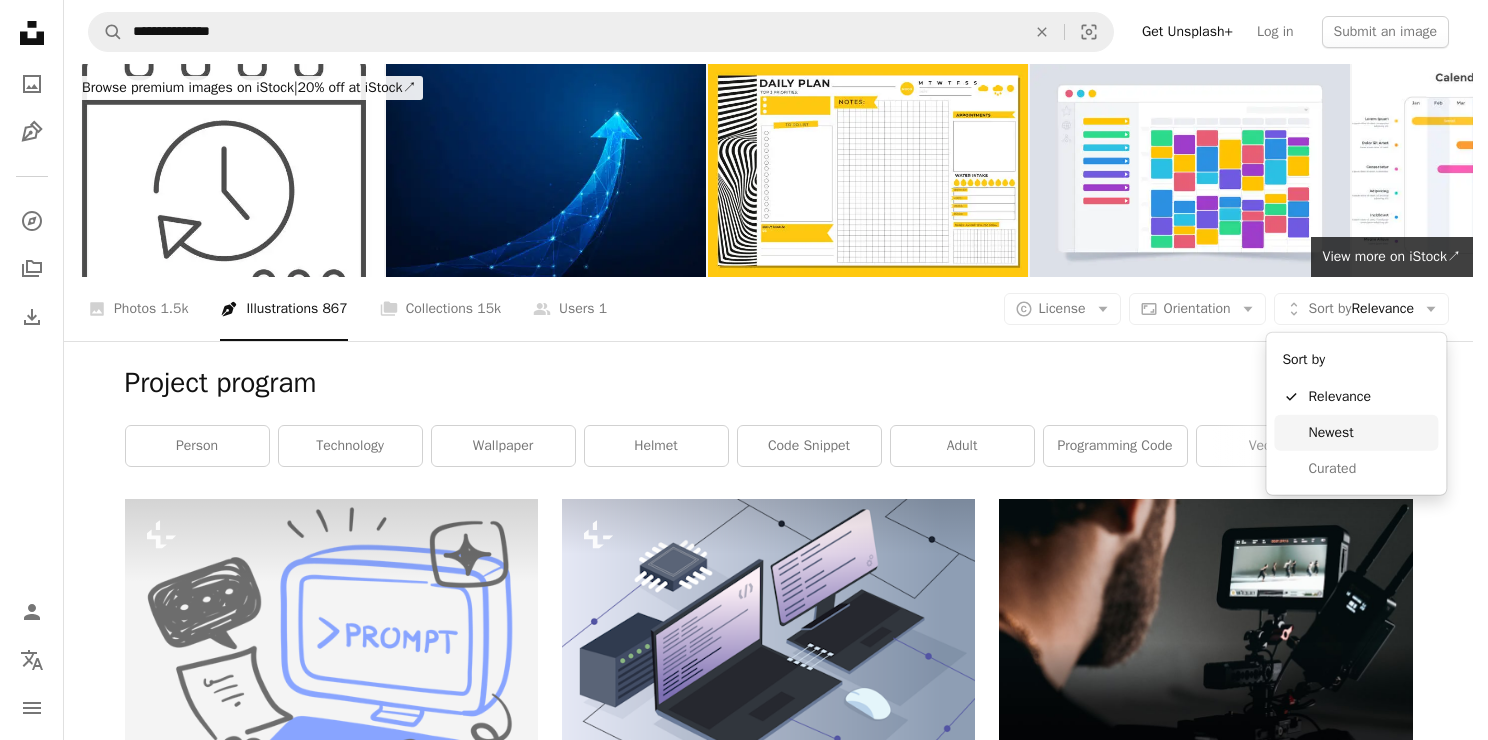 click on "Newest" at bounding box center (1369, 433) 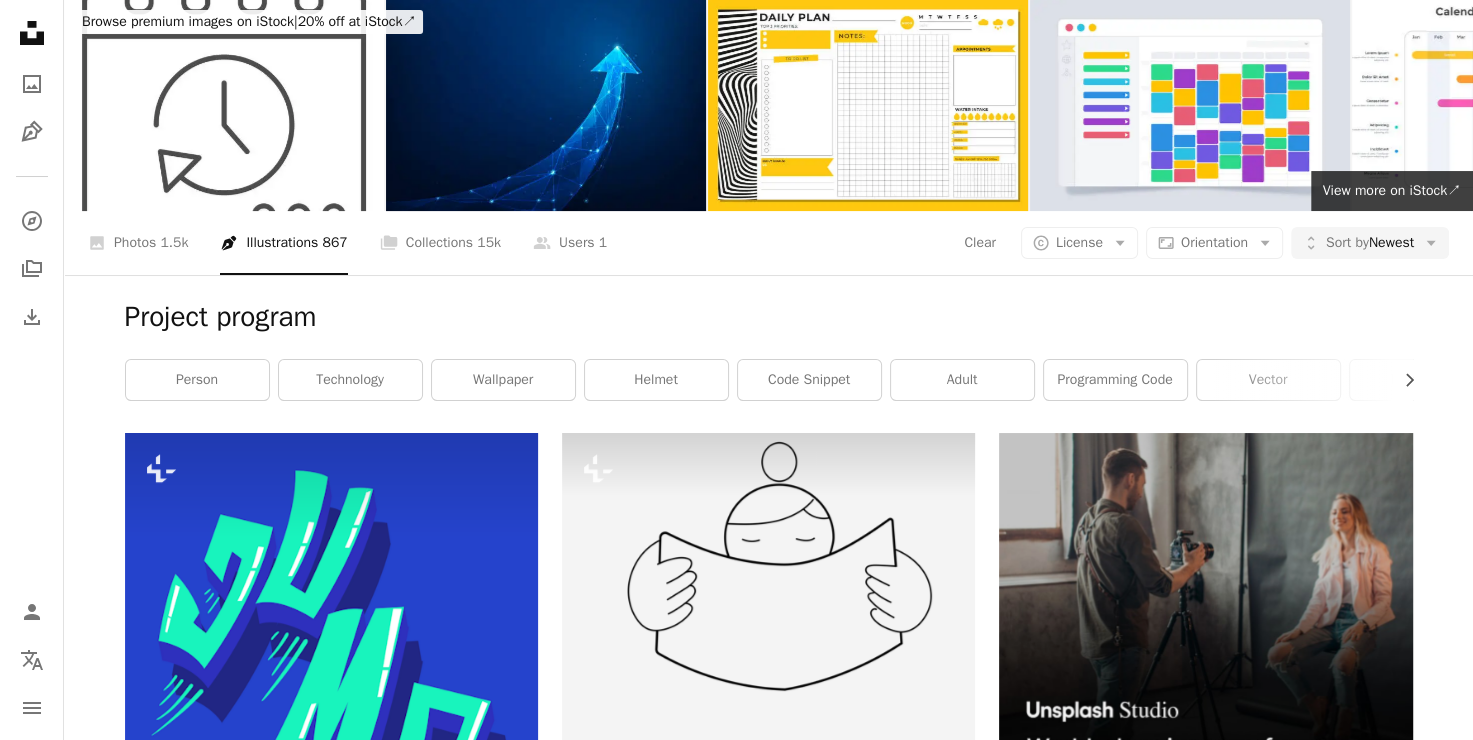 scroll, scrollTop: 0, scrollLeft: 0, axis: both 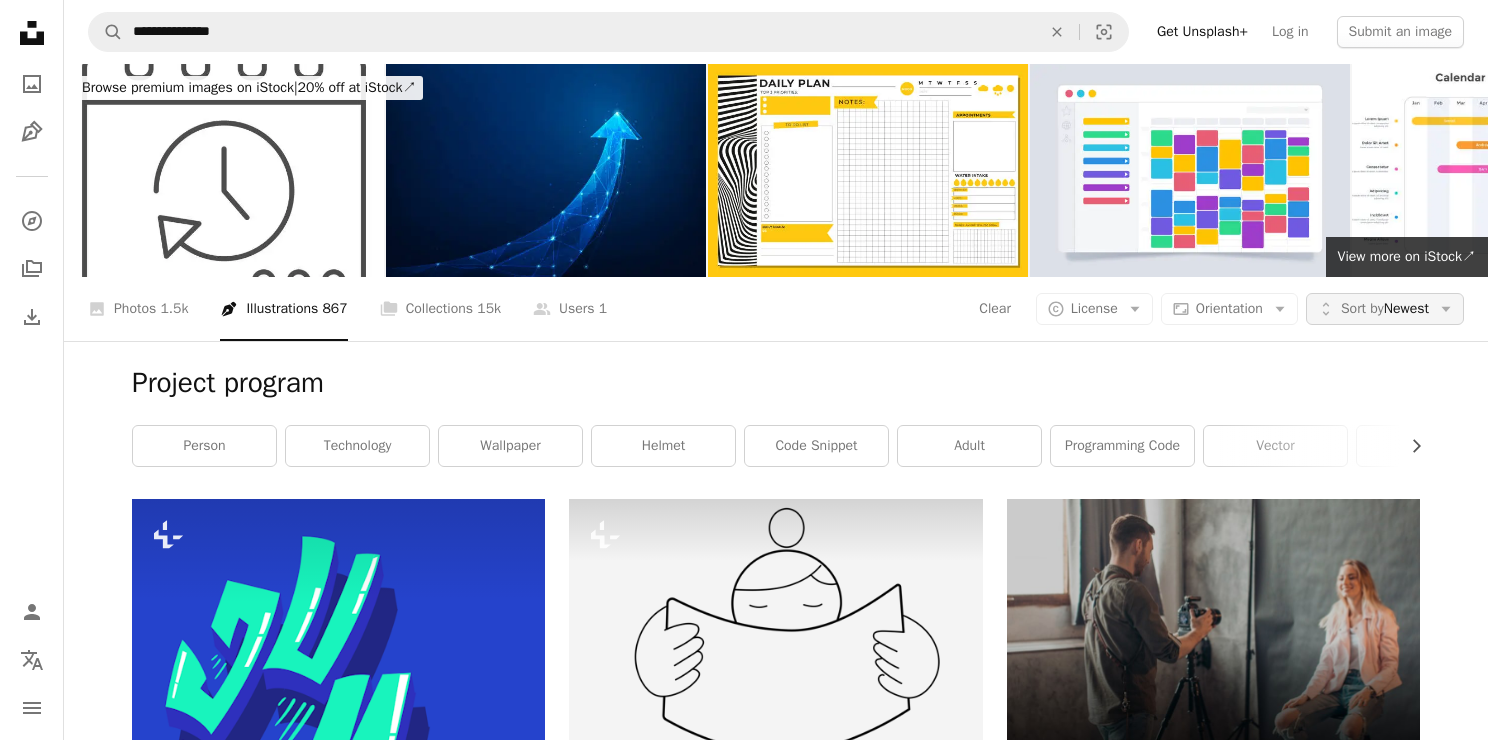 click on "Arrow down" 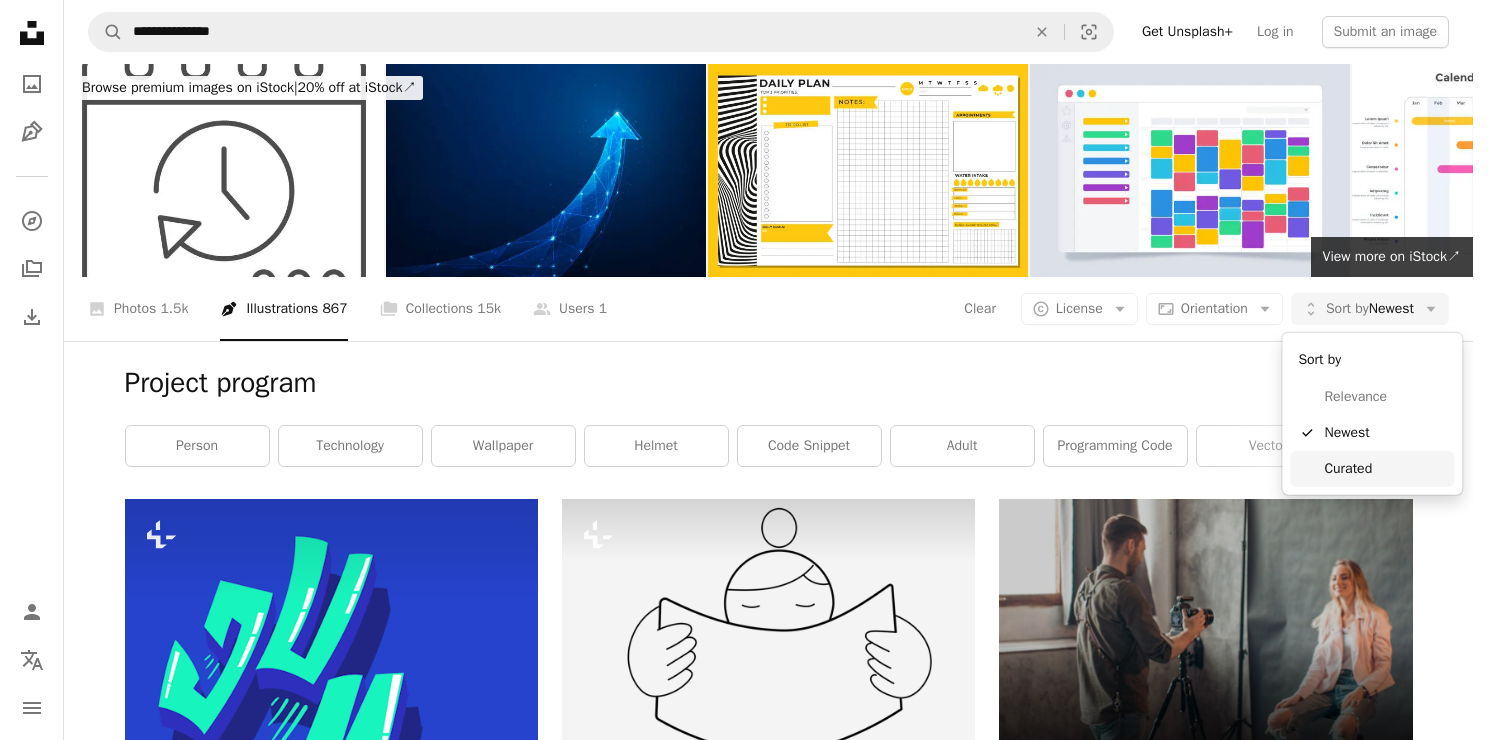 click on "Curated" at bounding box center [1385, 469] 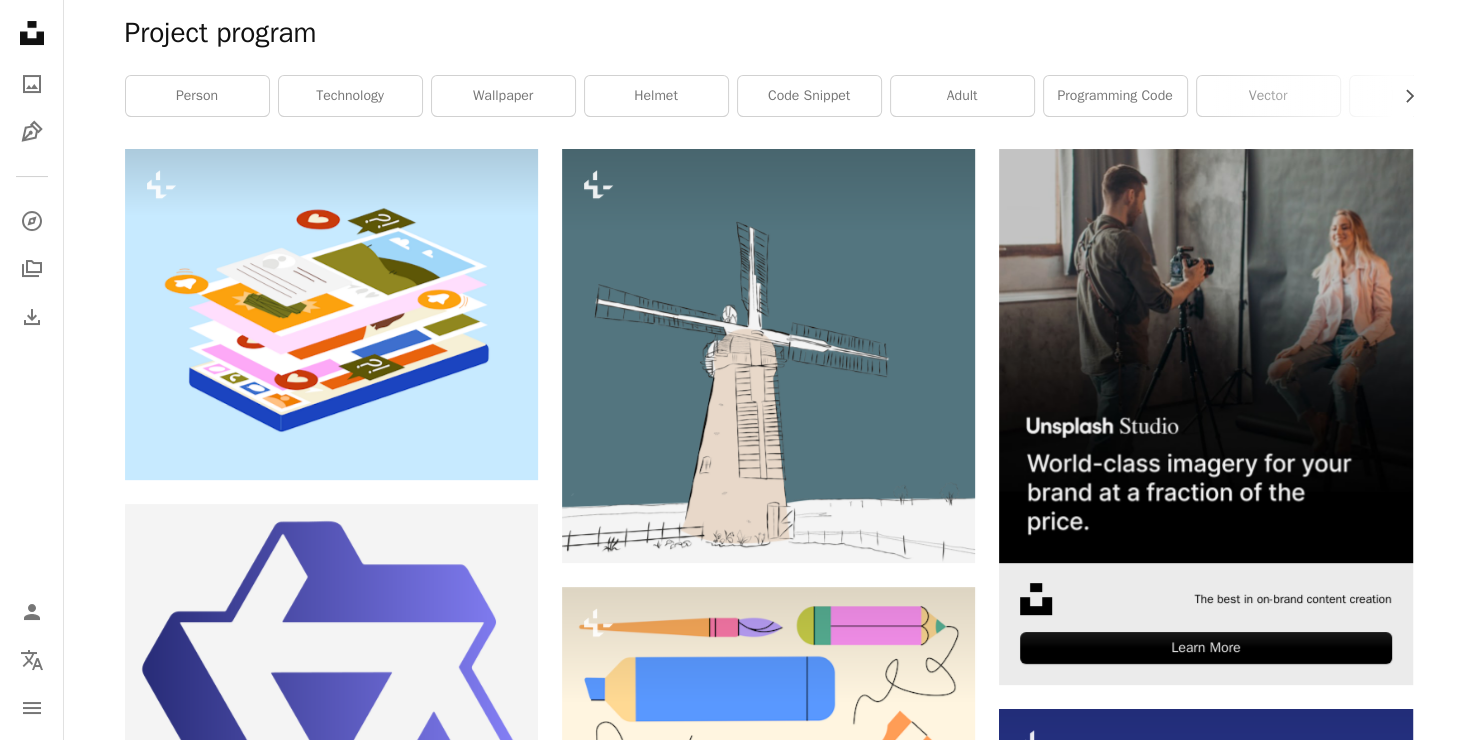 scroll, scrollTop: 0, scrollLeft: 0, axis: both 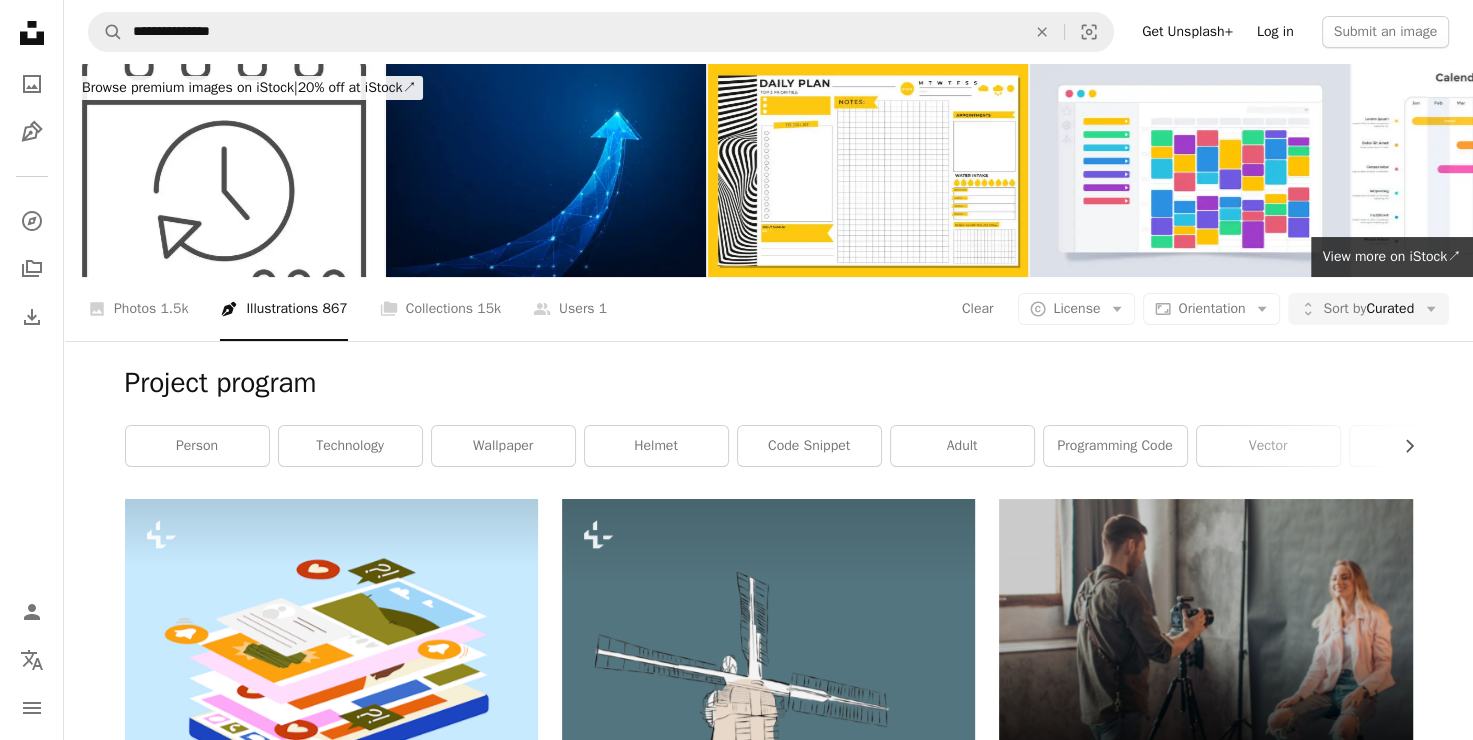 click on "Log in" at bounding box center [1275, 32] 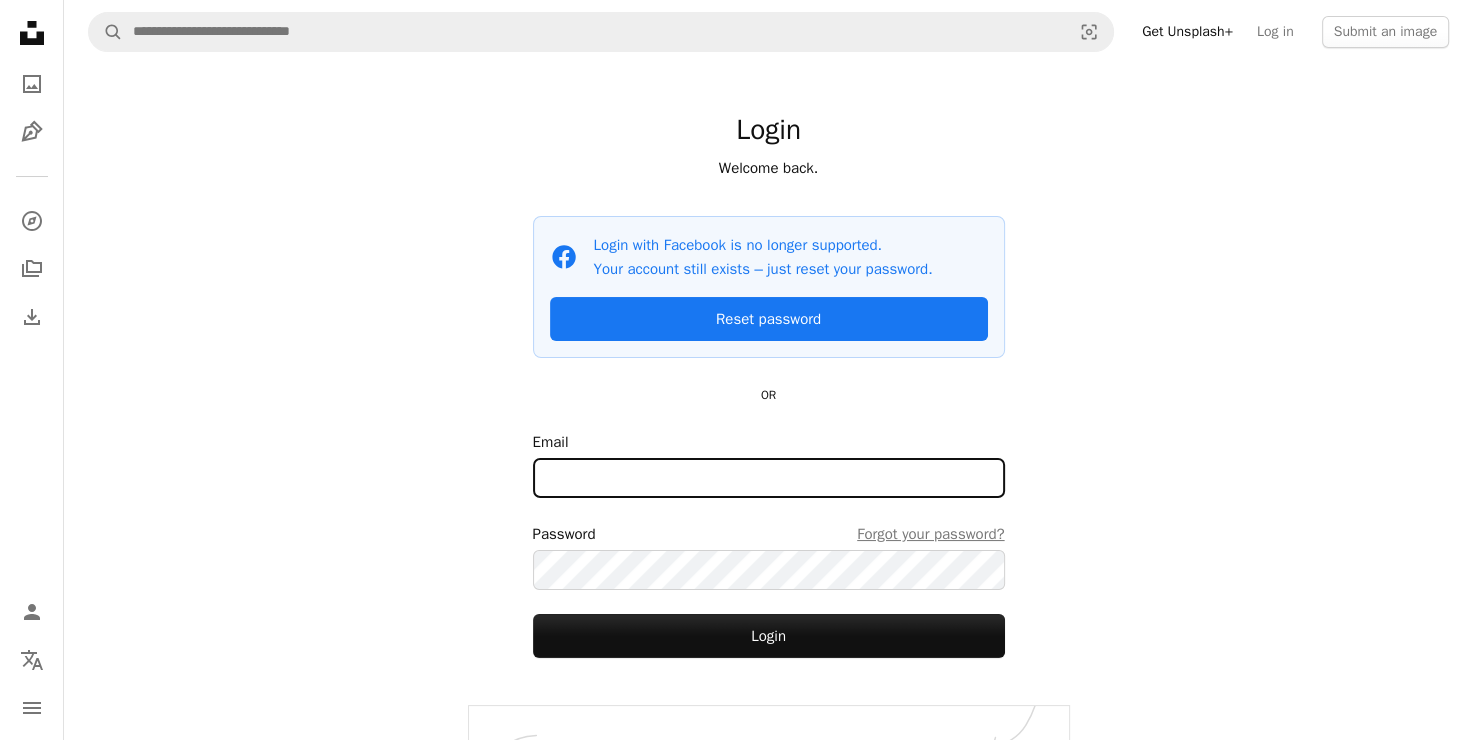click on "Email" at bounding box center (769, 478) 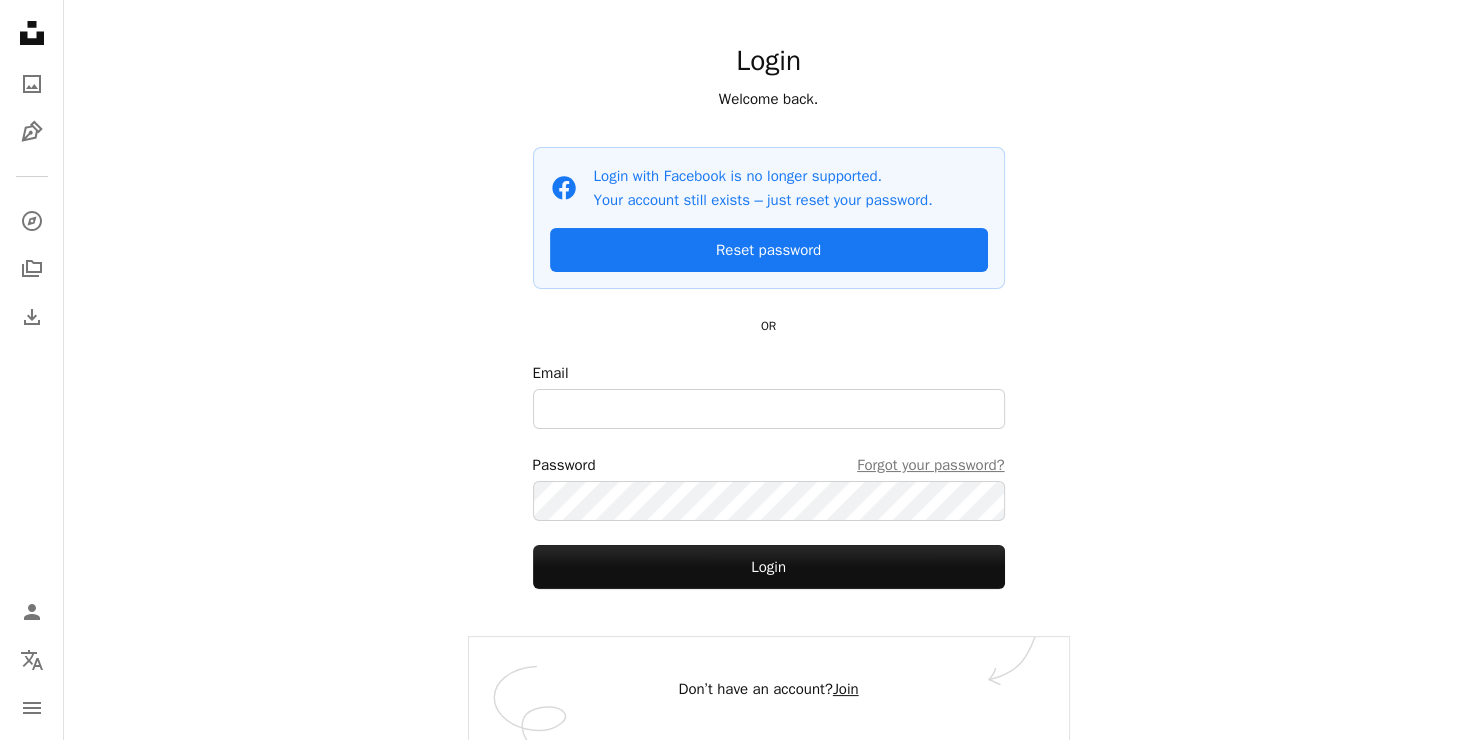 click on "Join" at bounding box center [846, 689] 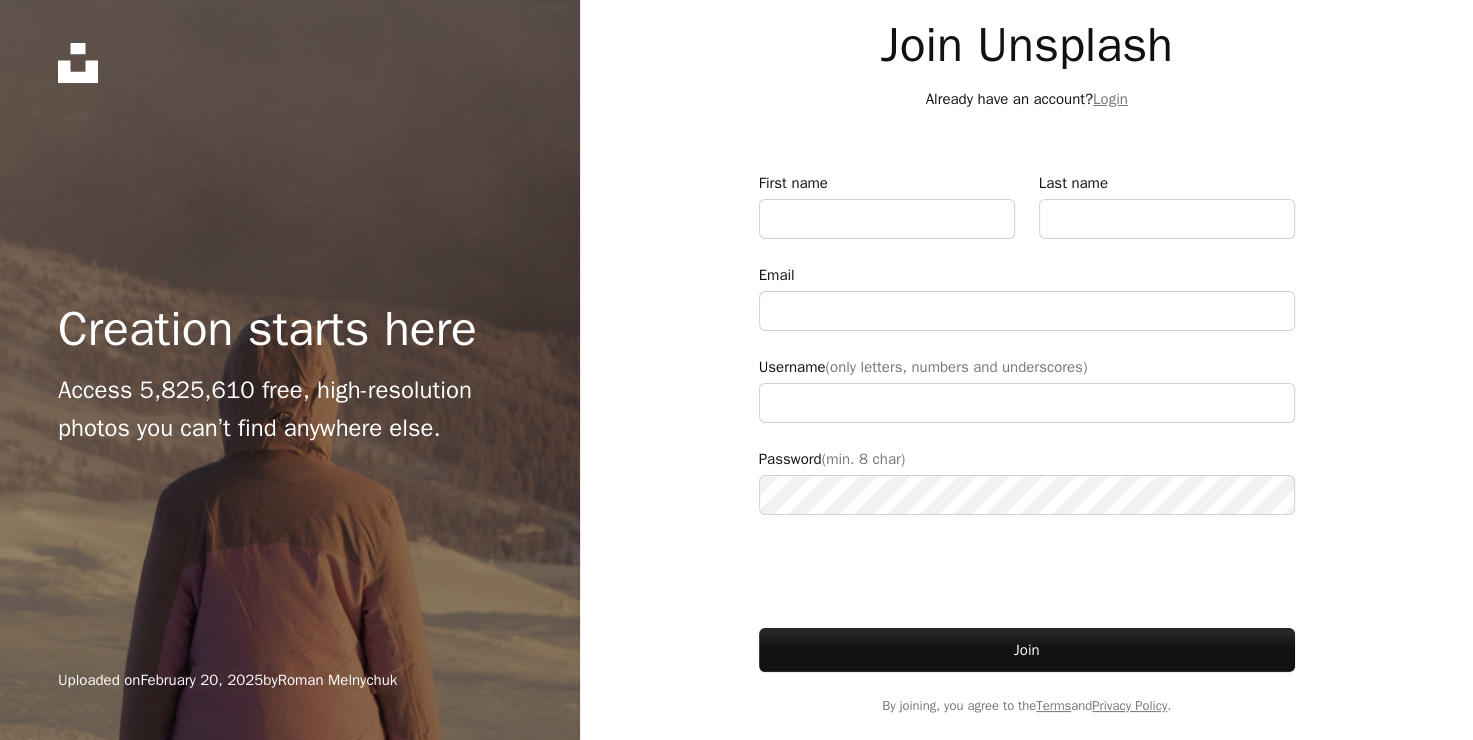 scroll, scrollTop: 0, scrollLeft: 0, axis: both 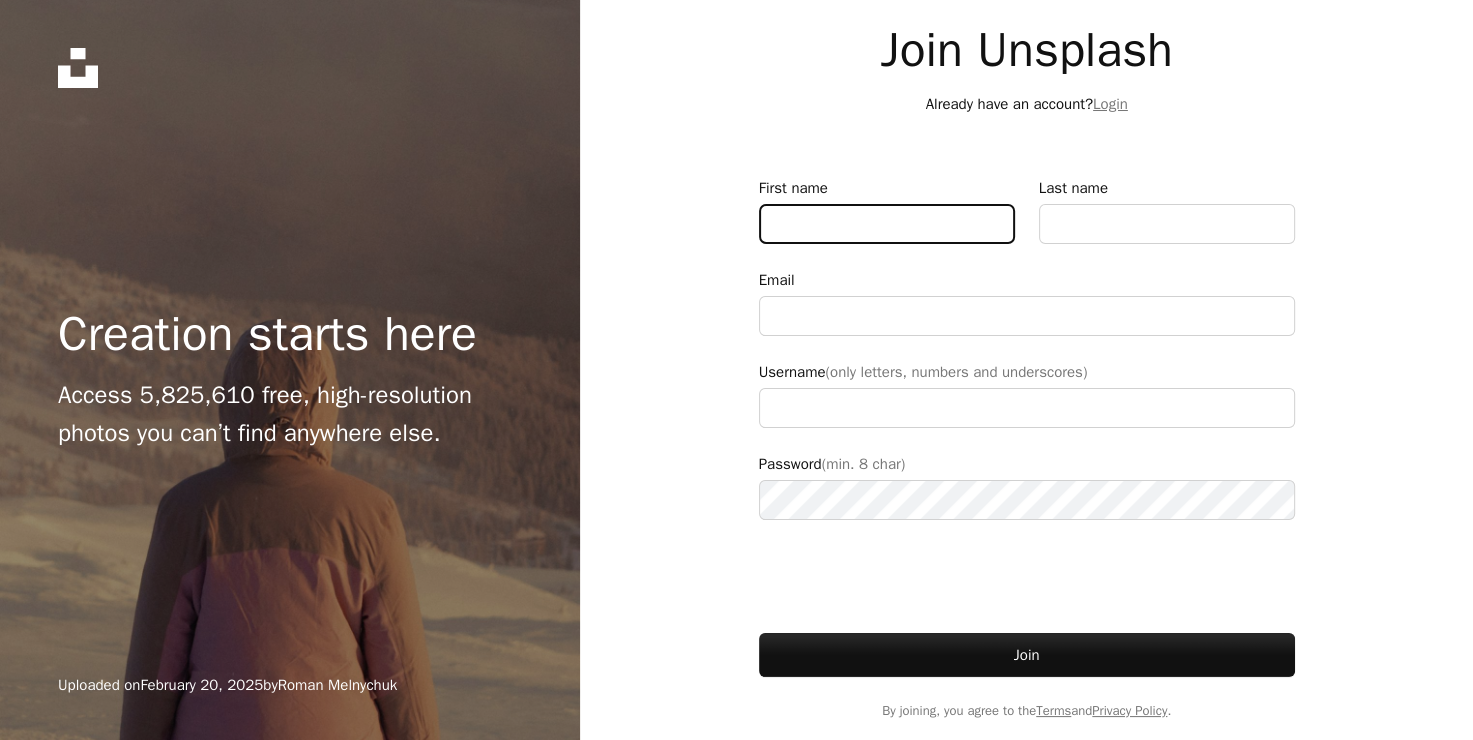 click on "First name" at bounding box center (887, 224) 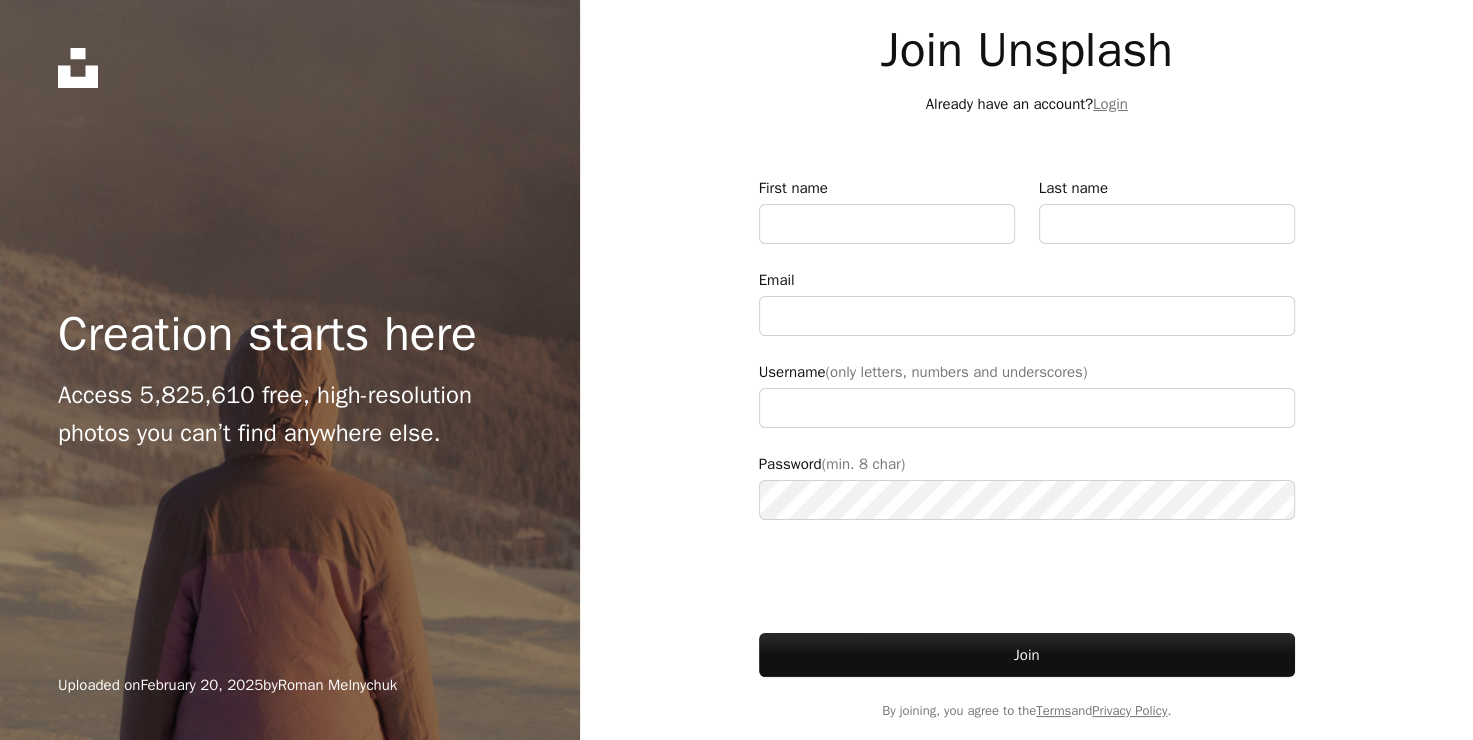 click on "First name Last name Email Username  (only letters, numbers and underscores) Password  (min. 8 char) Join By joining, you agree to the  Terms  and  Privacy Policy ." at bounding box center [1027, 448] 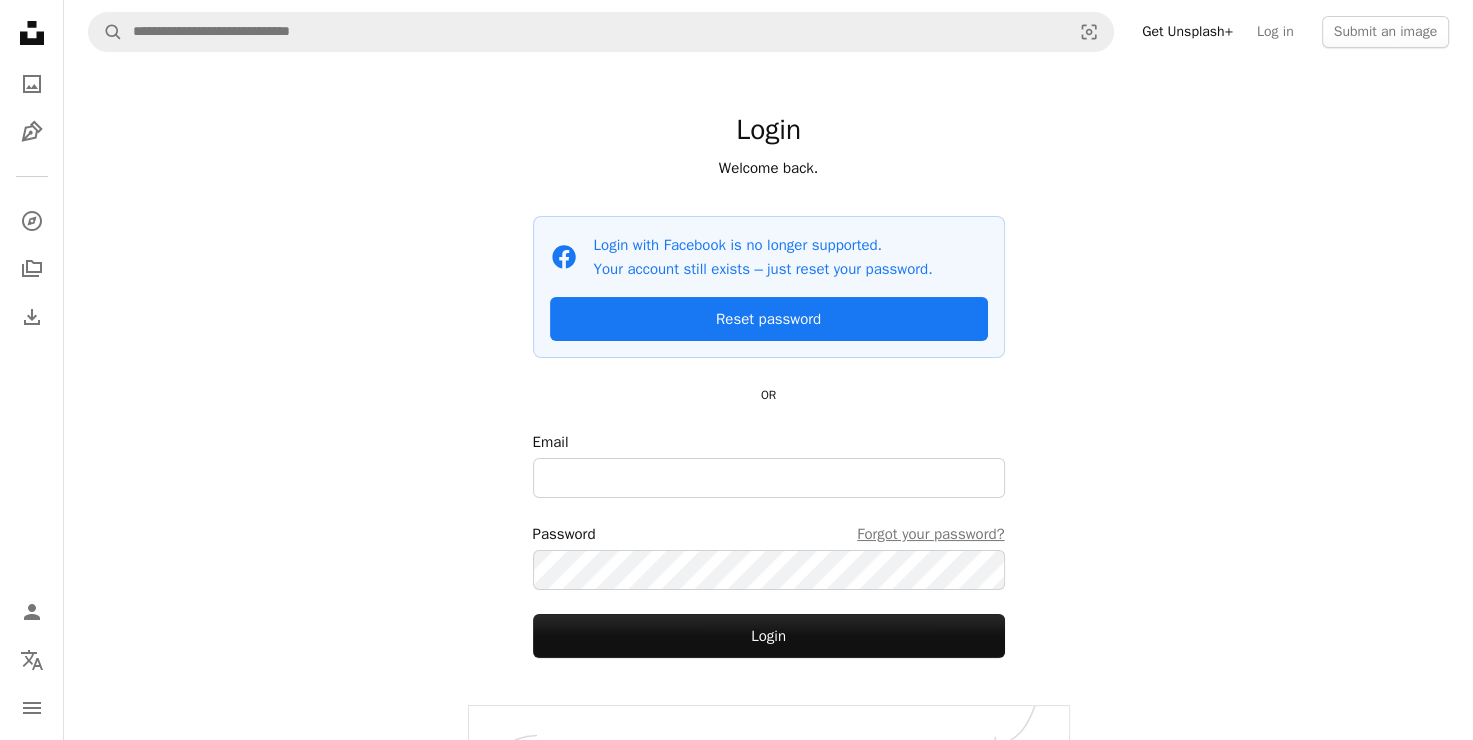 scroll, scrollTop: 69, scrollLeft: 0, axis: vertical 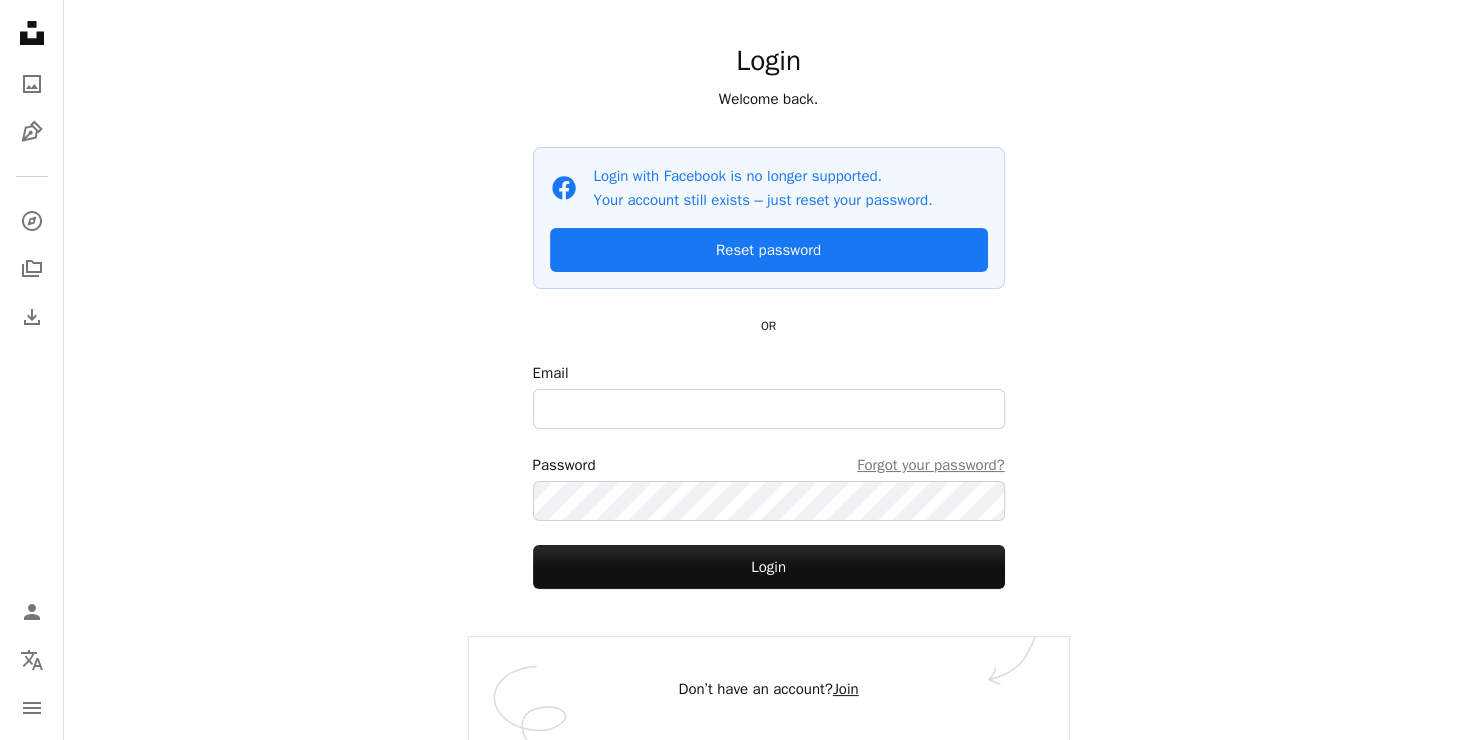 click on "Join" at bounding box center (846, 689) 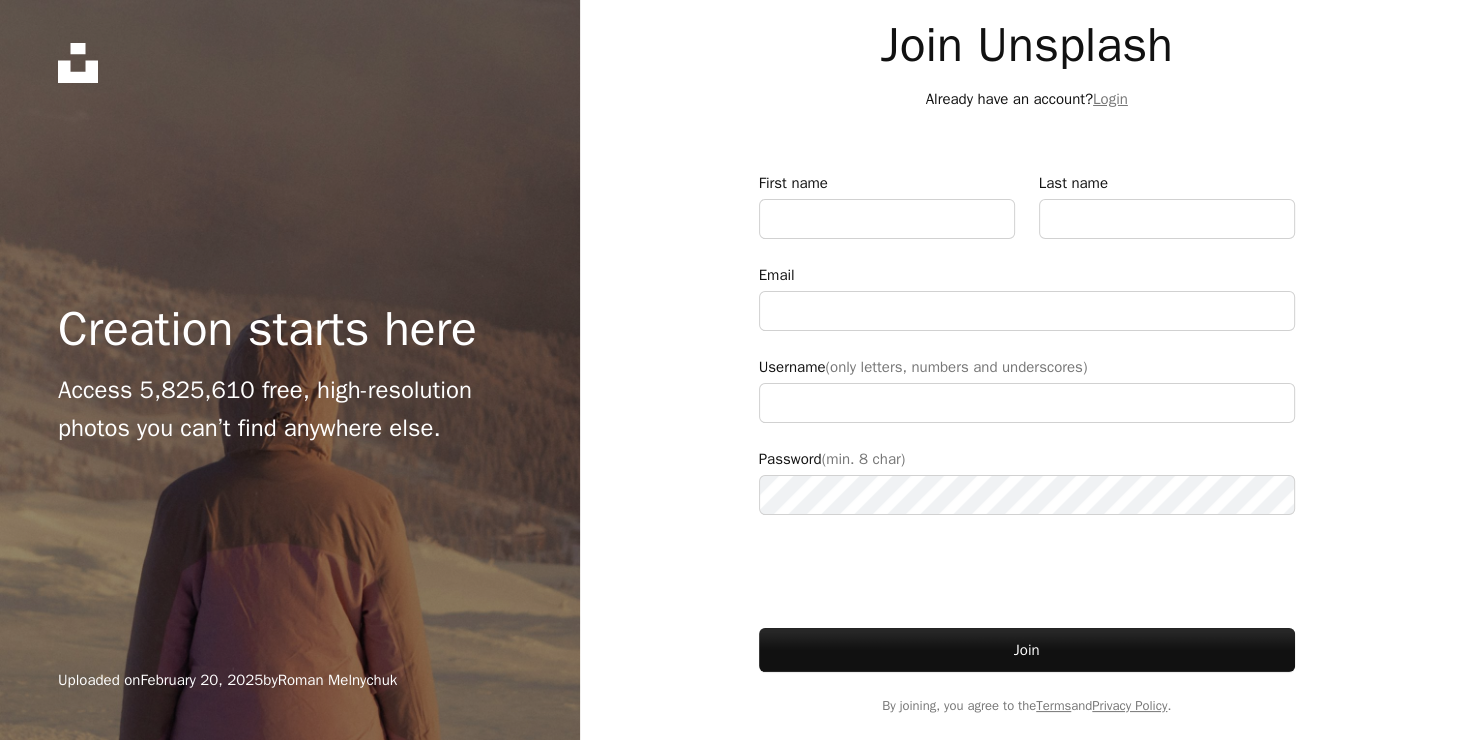 scroll, scrollTop: 0, scrollLeft: 0, axis: both 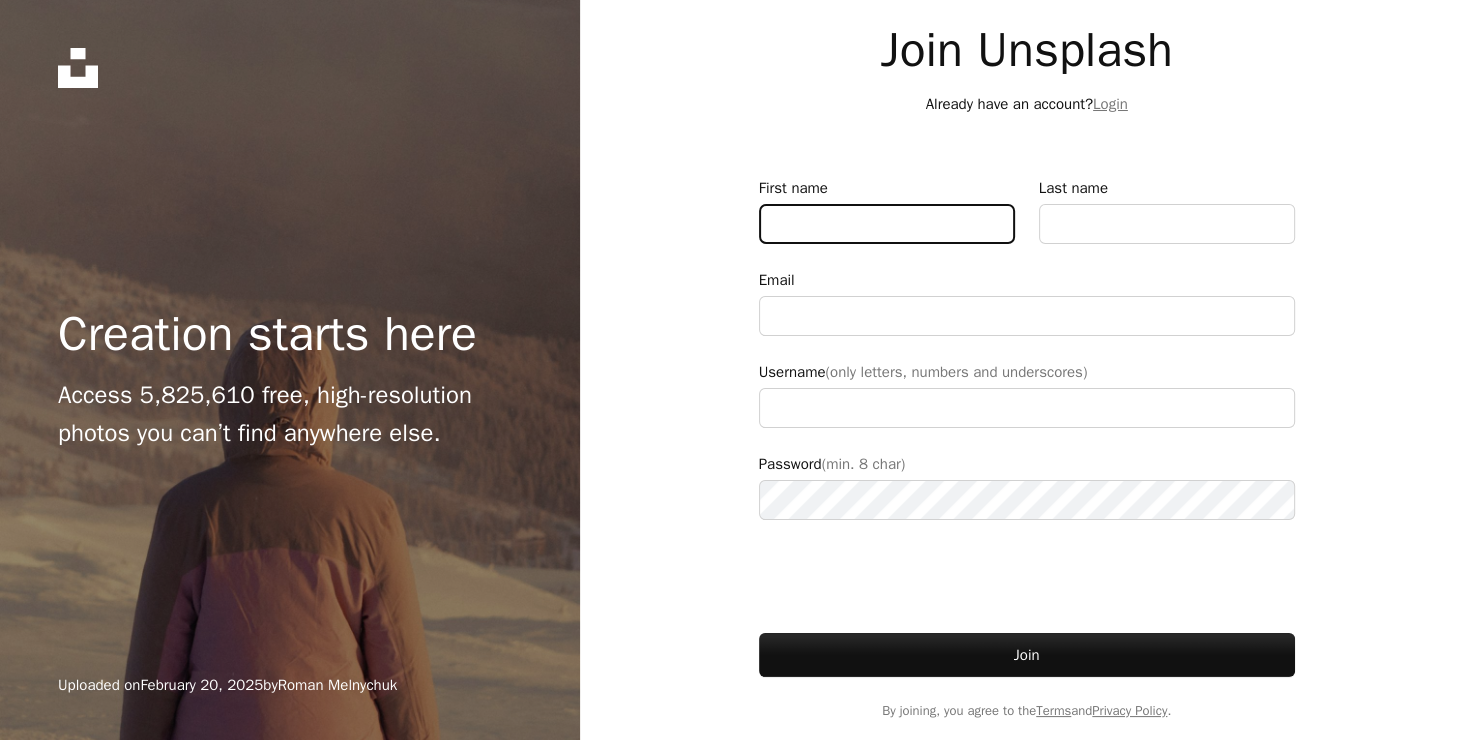 click on "First name" at bounding box center (887, 224) 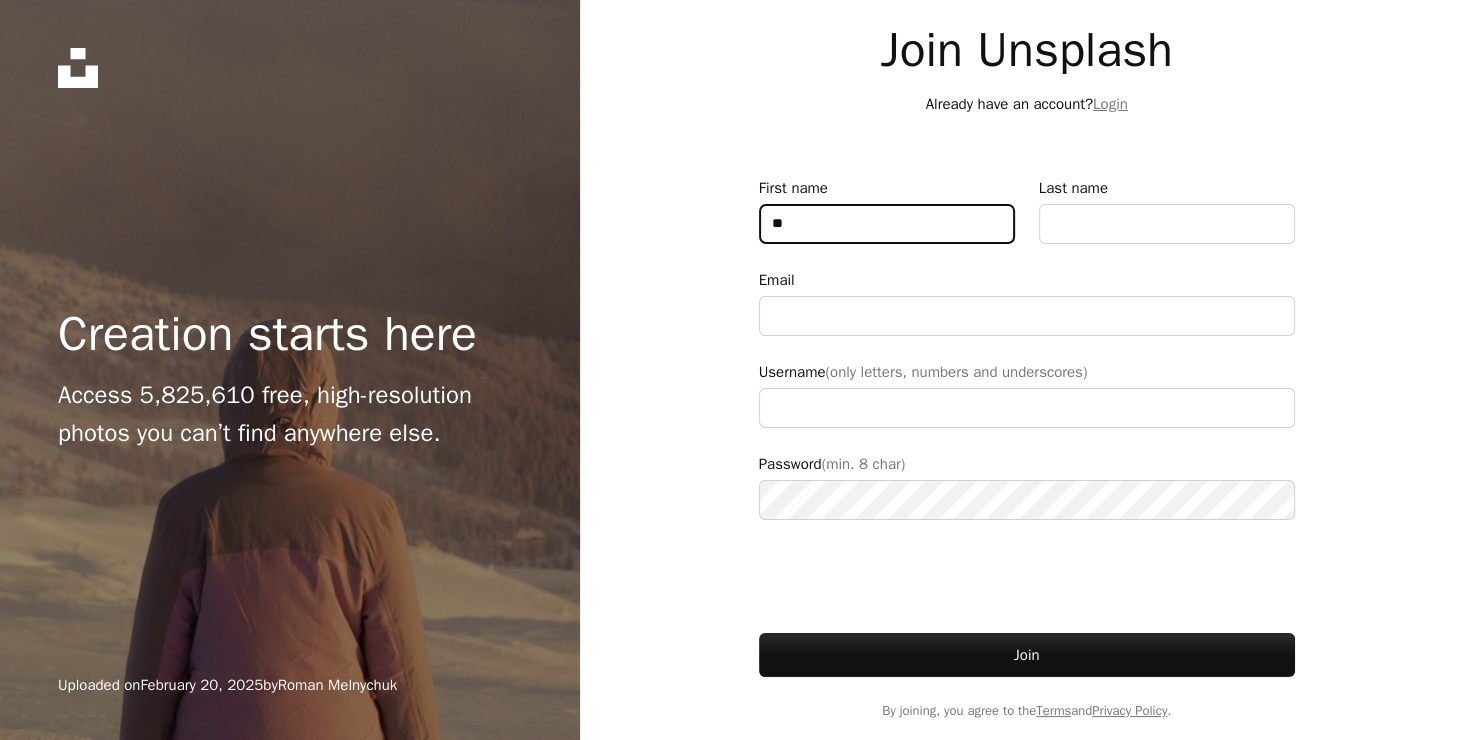 type on "*" 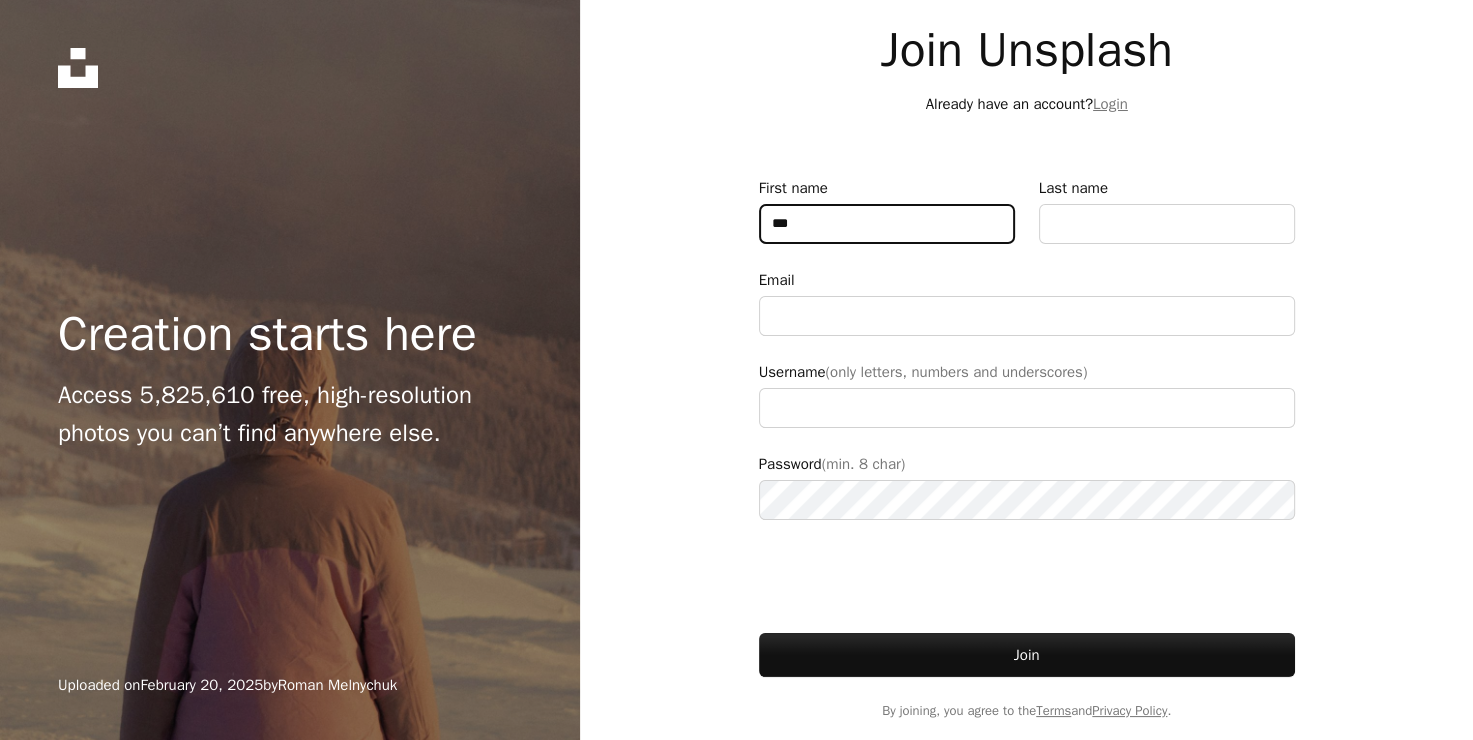 type on "****" 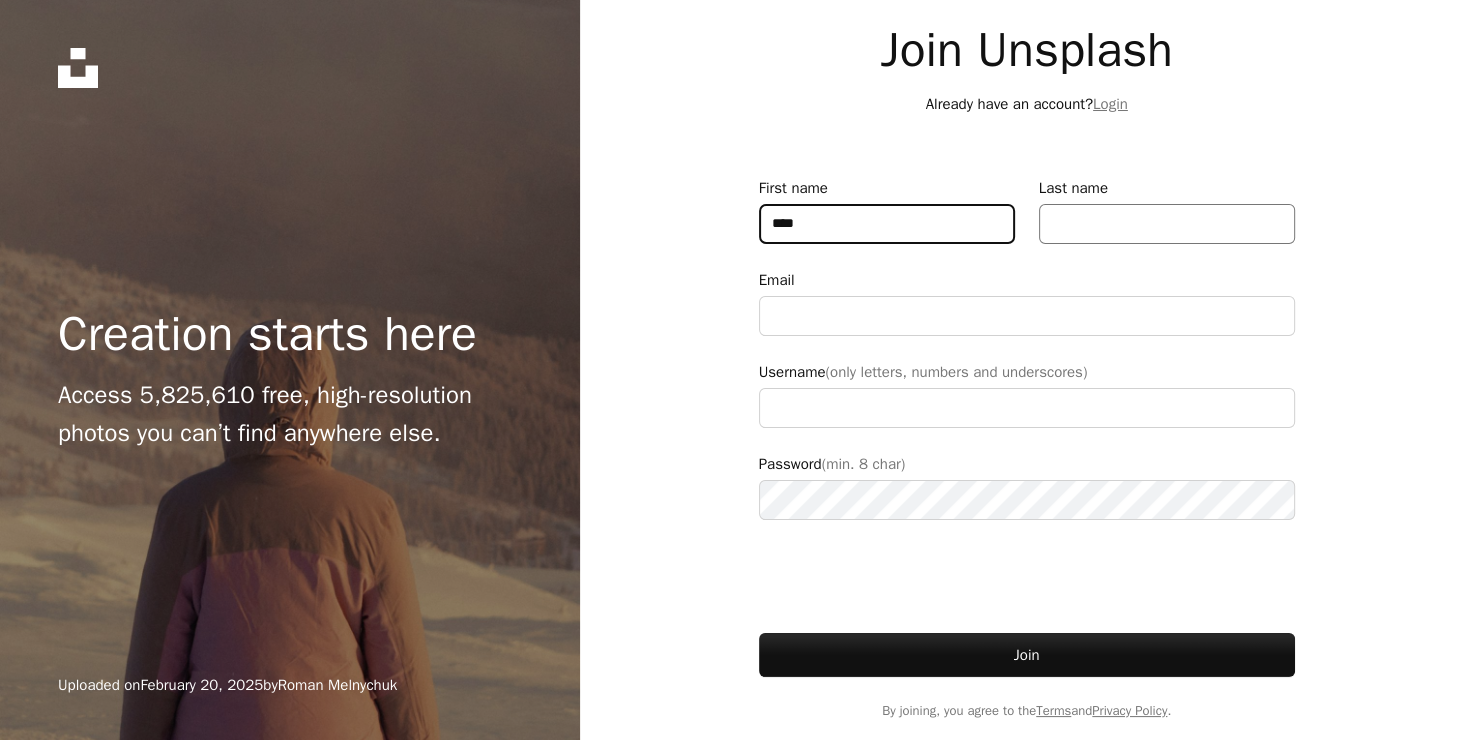 type on "**********" 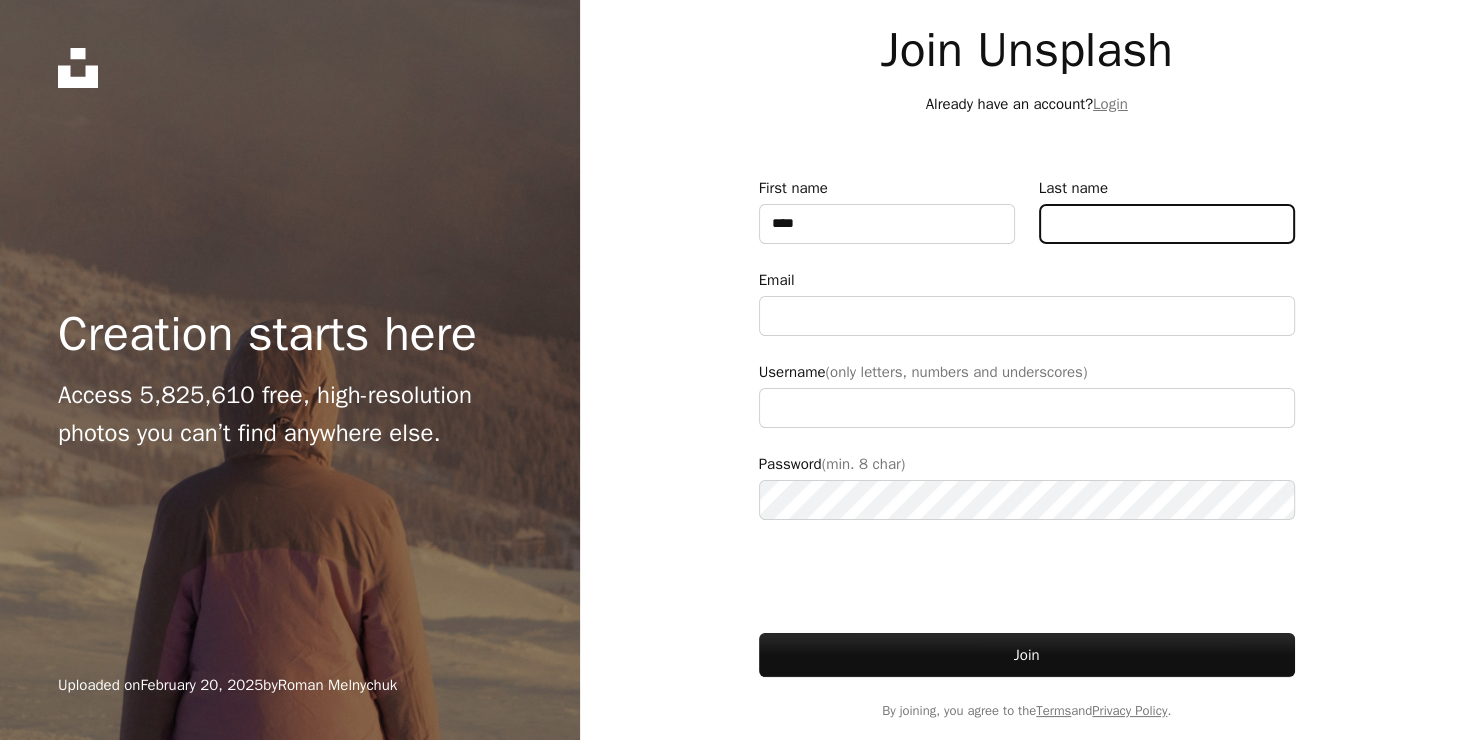click on "Last name" at bounding box center (1167, 224) 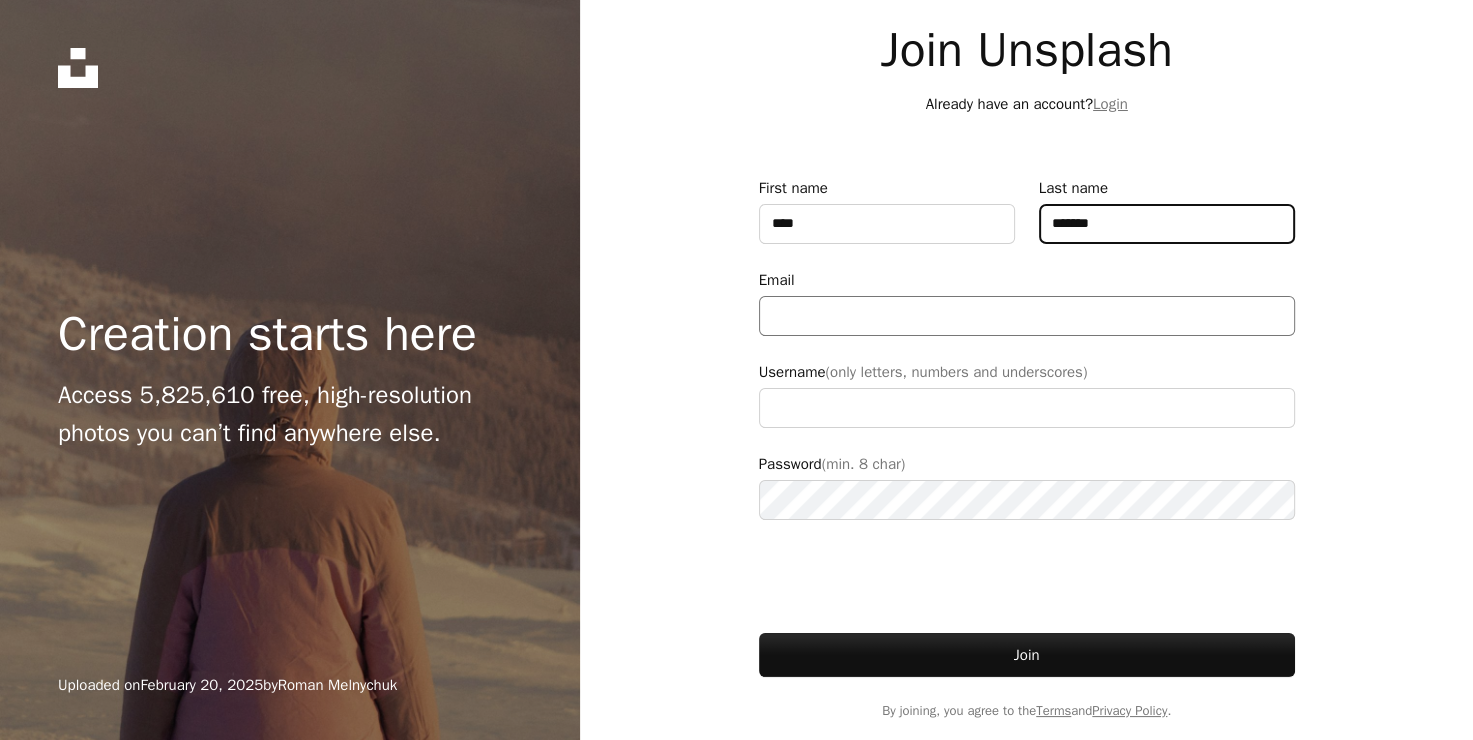 type on "*******" 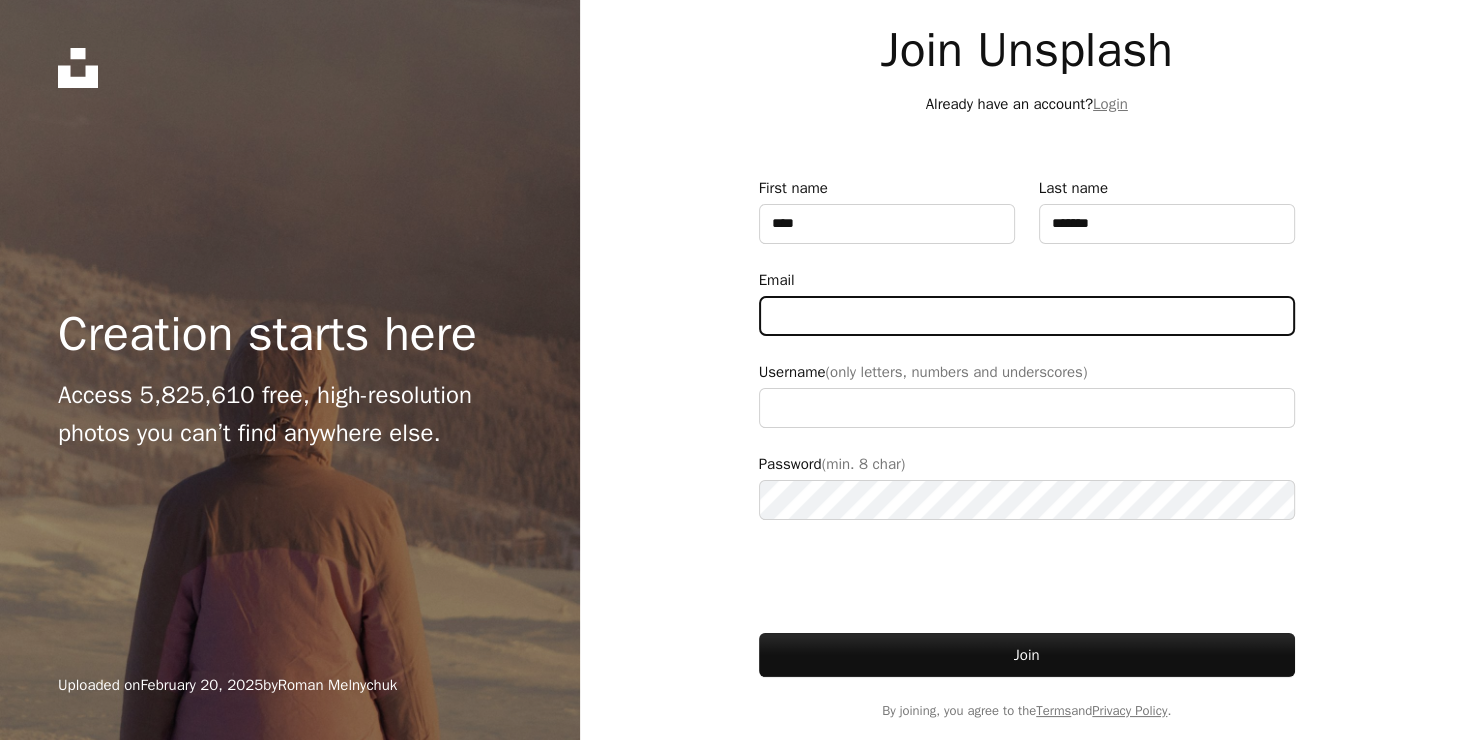 click on "Email" at bounding box center [1027, 316] 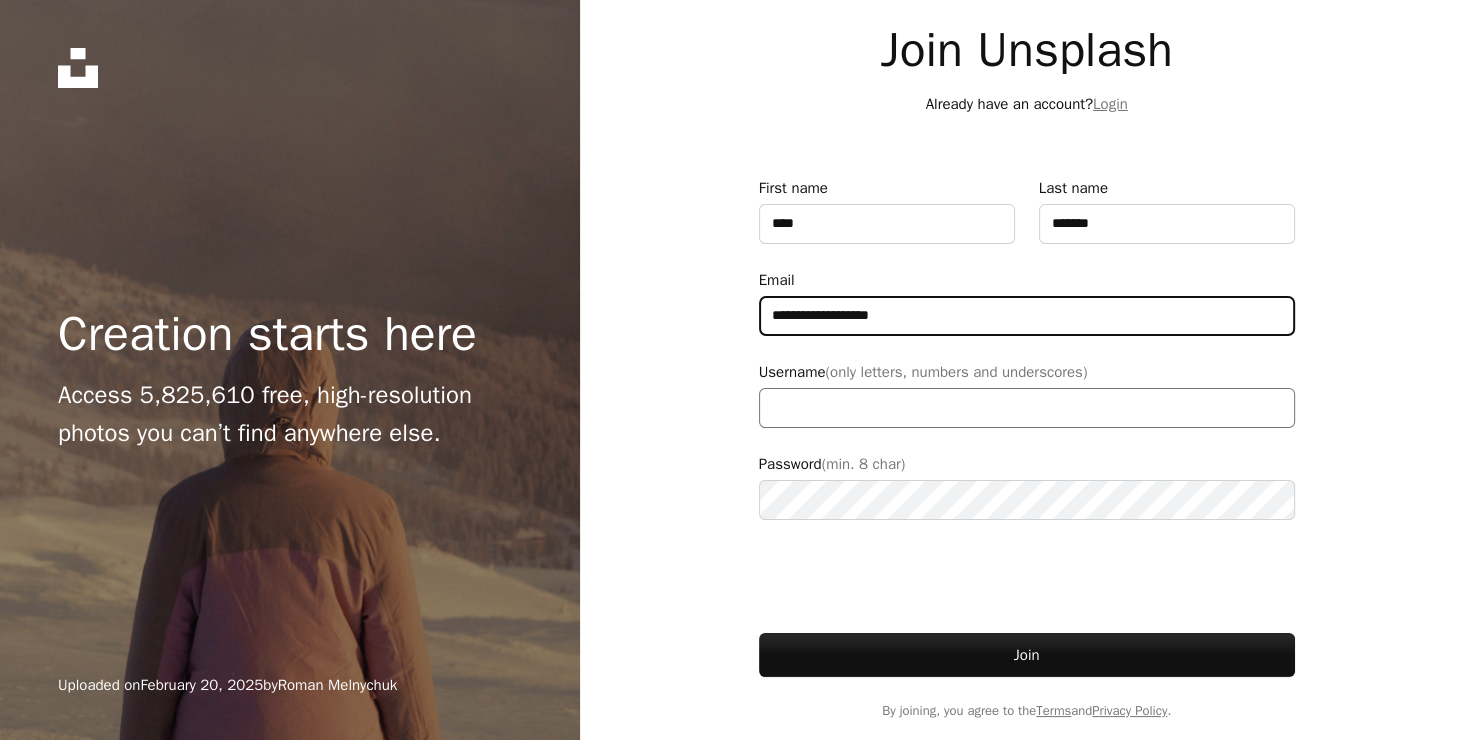 type on "**********" 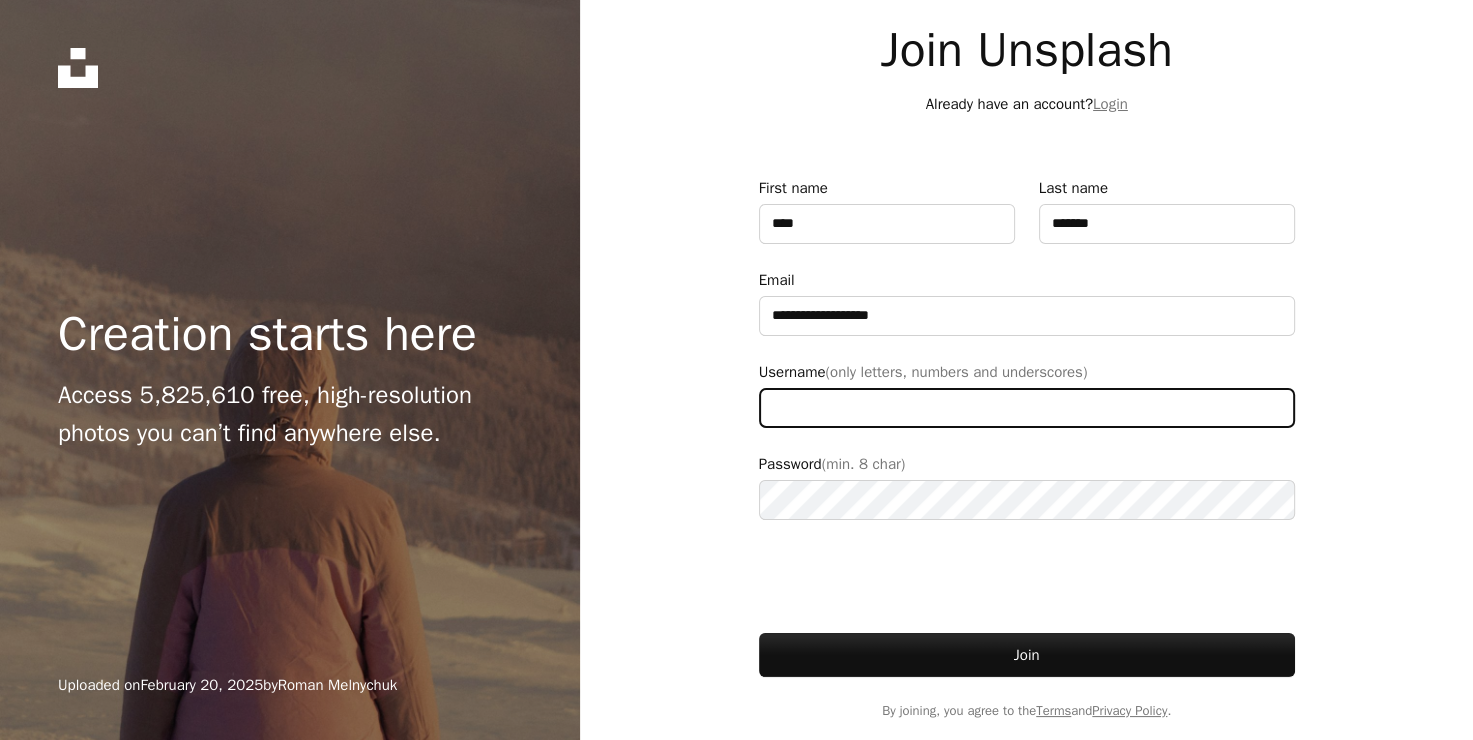 click on "Username  (only letters, numbers and underscores)" at bounding box center (1027, 408) 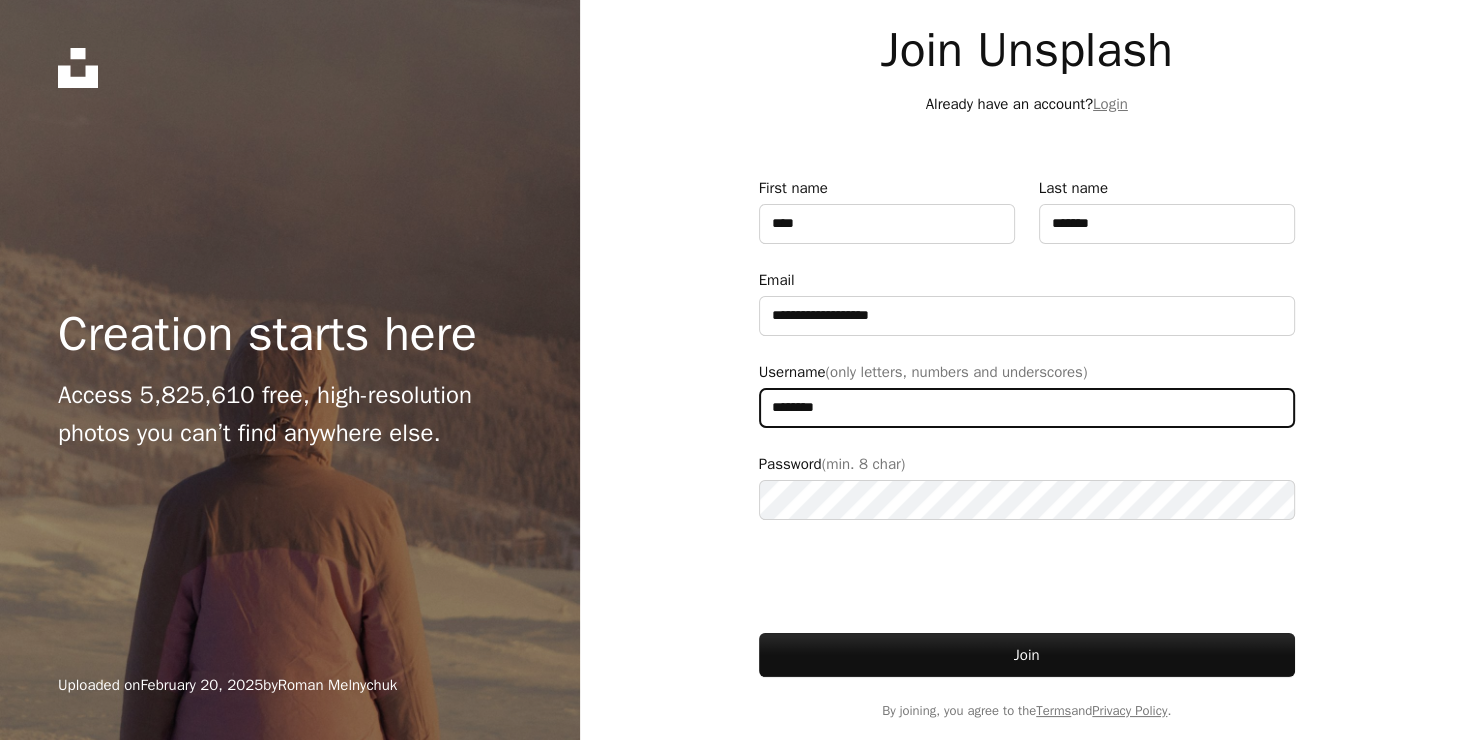 drag, startPoint x: 841, startPoint y: 410, endPoint x: 708, endPoint y: 405, distance: 133.09395 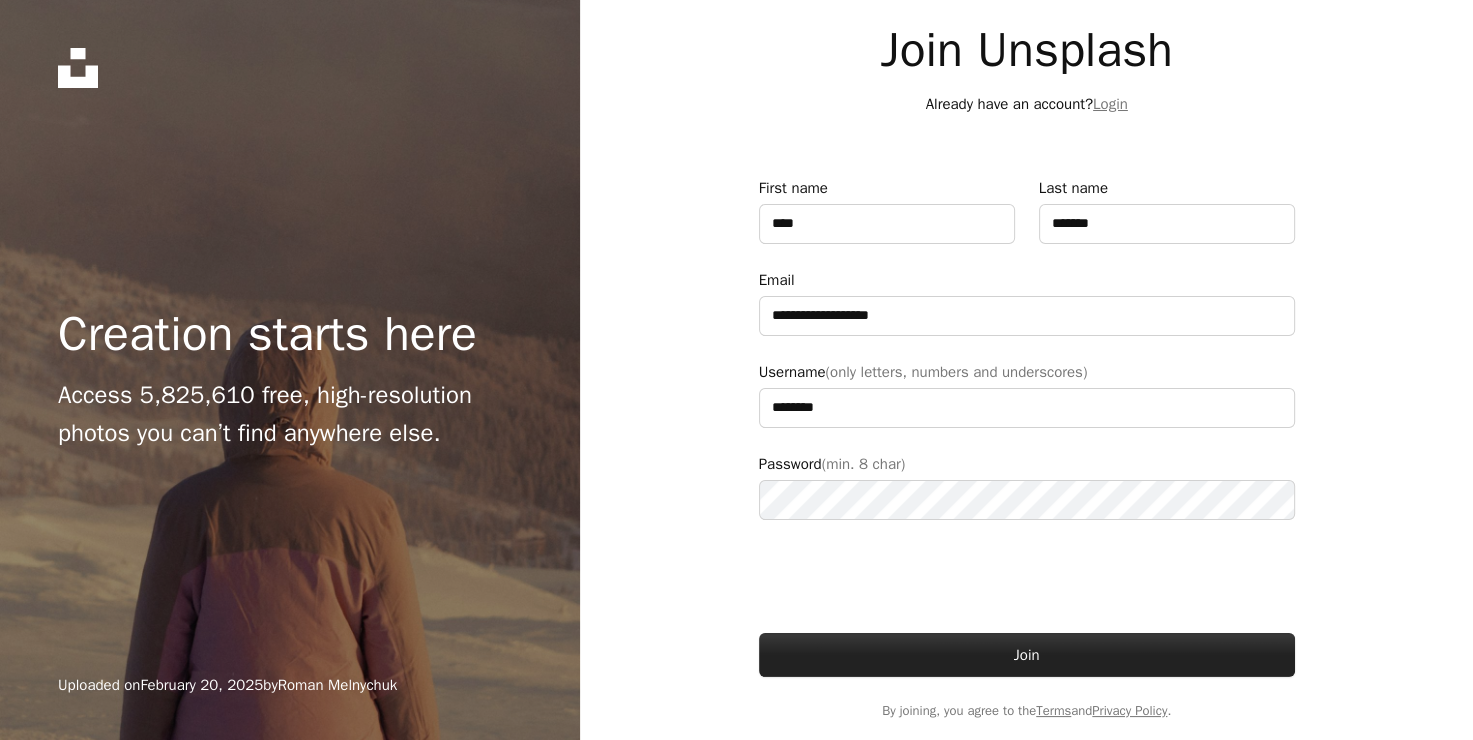 click on "Join" at bounding box center [1027, 655] 